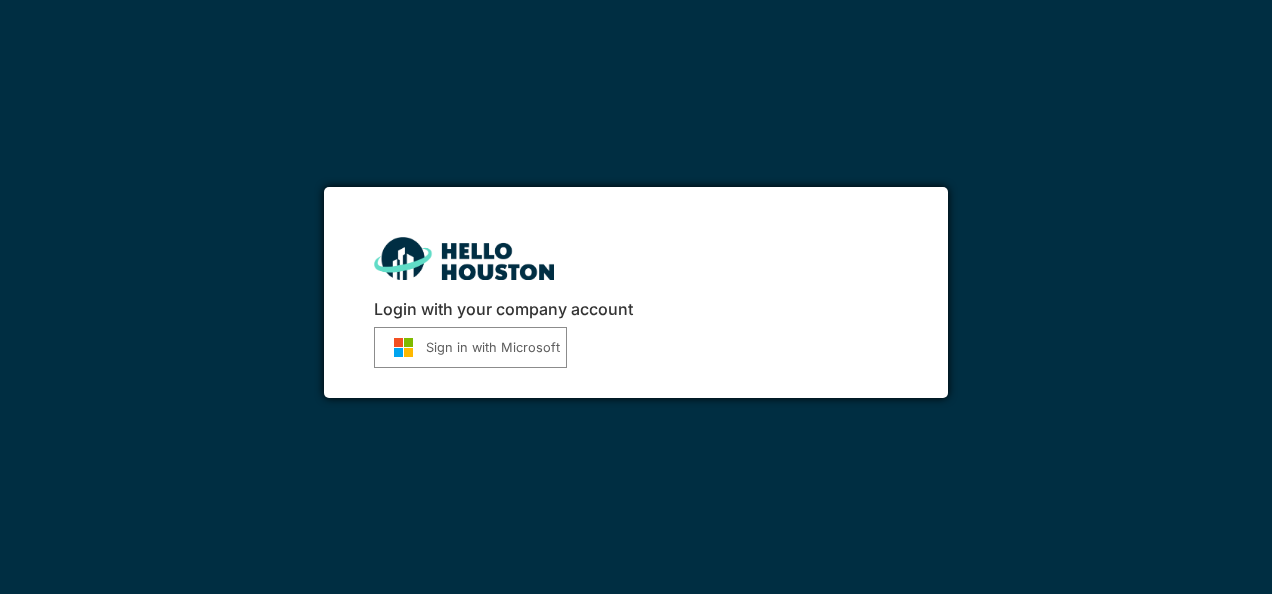 scroll, scrollTop: 0, scrollLeft: 0, axis: both 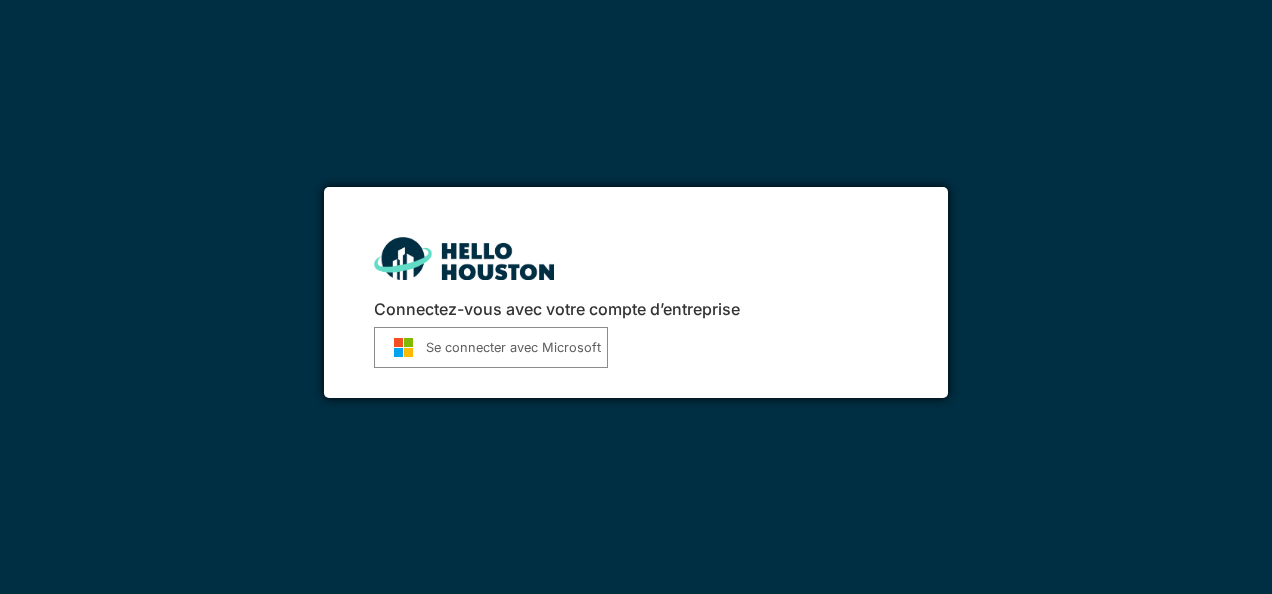click on "Se connecter avec Microsoft" at bounding box center [513, 347] 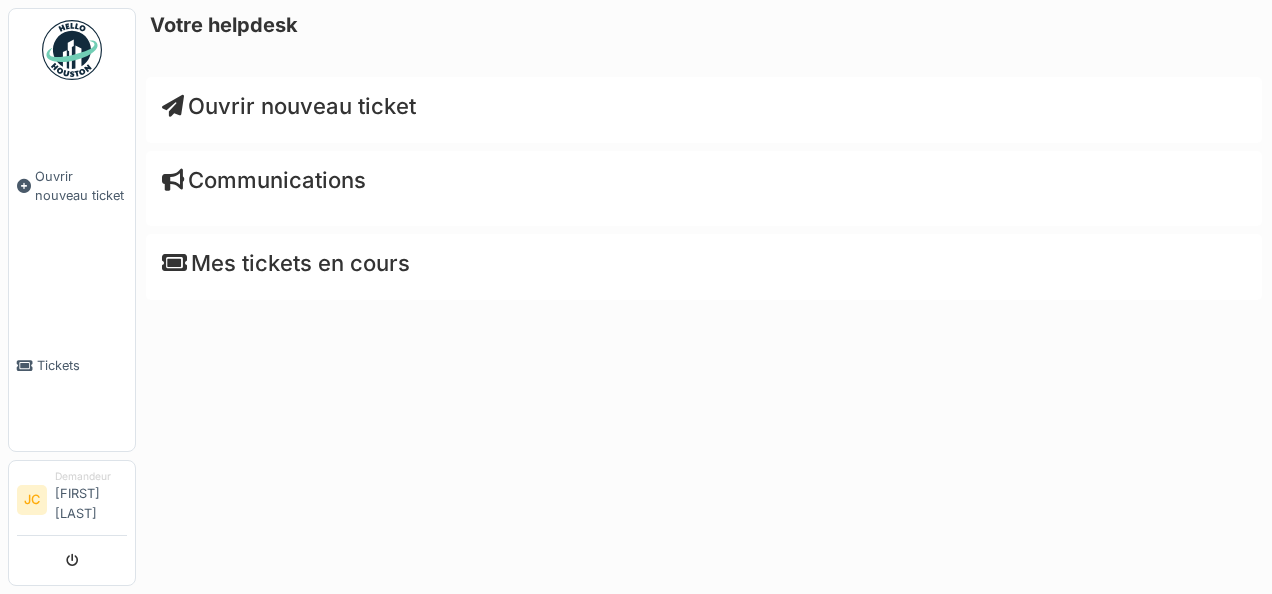 scroll, scrollTop: 0, scrollLeft: 0, axis: both 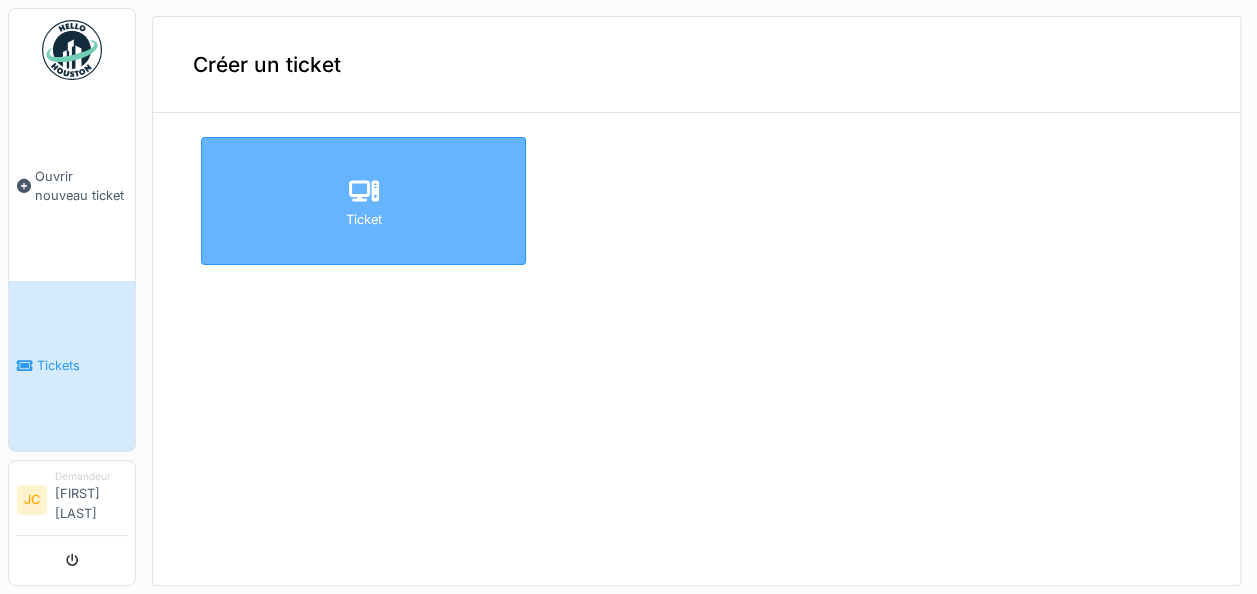 click on "Ticket" at bounding box center [363, 201] 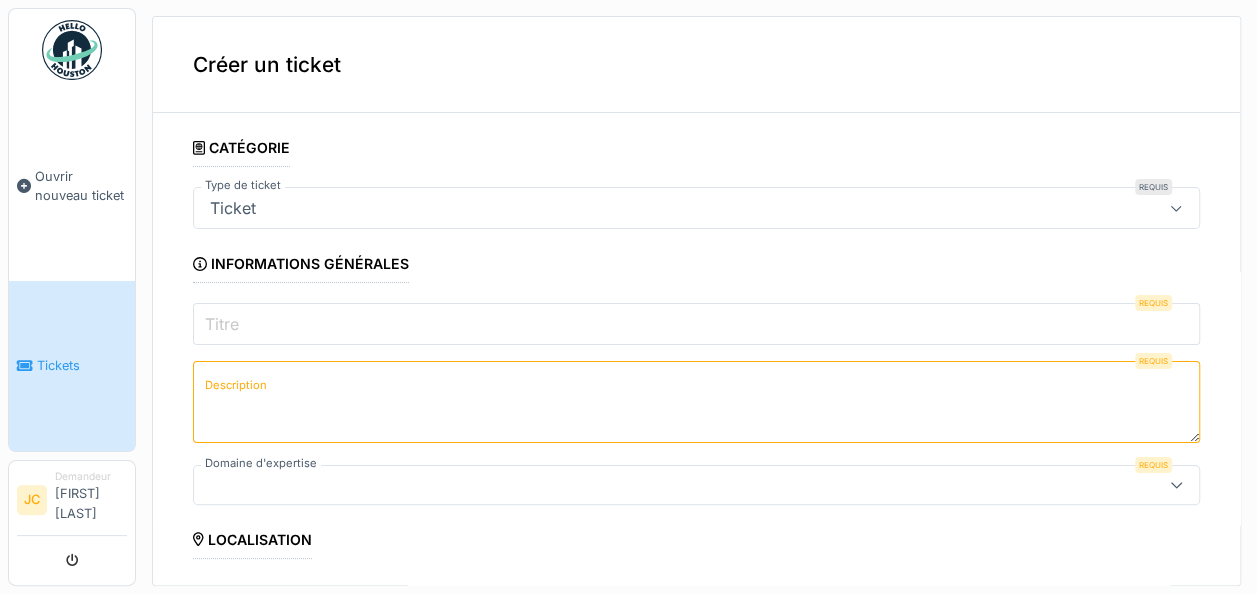 click on "Titre" at bounding box center [696, 324] 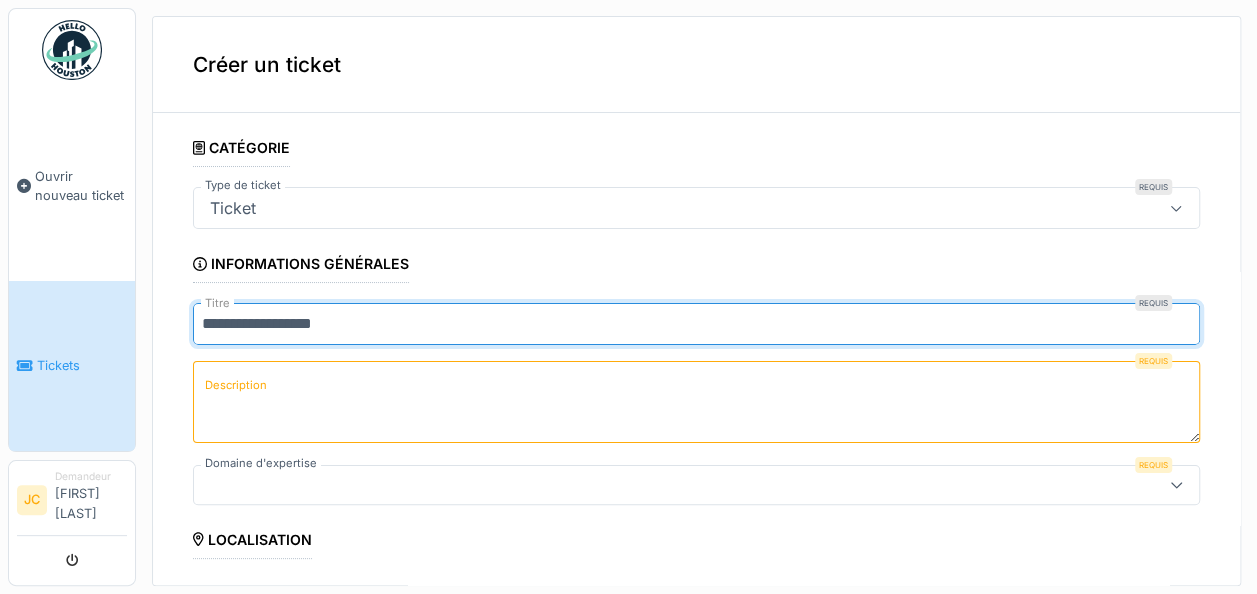 click on "**********" at bounding box center (696, 324) 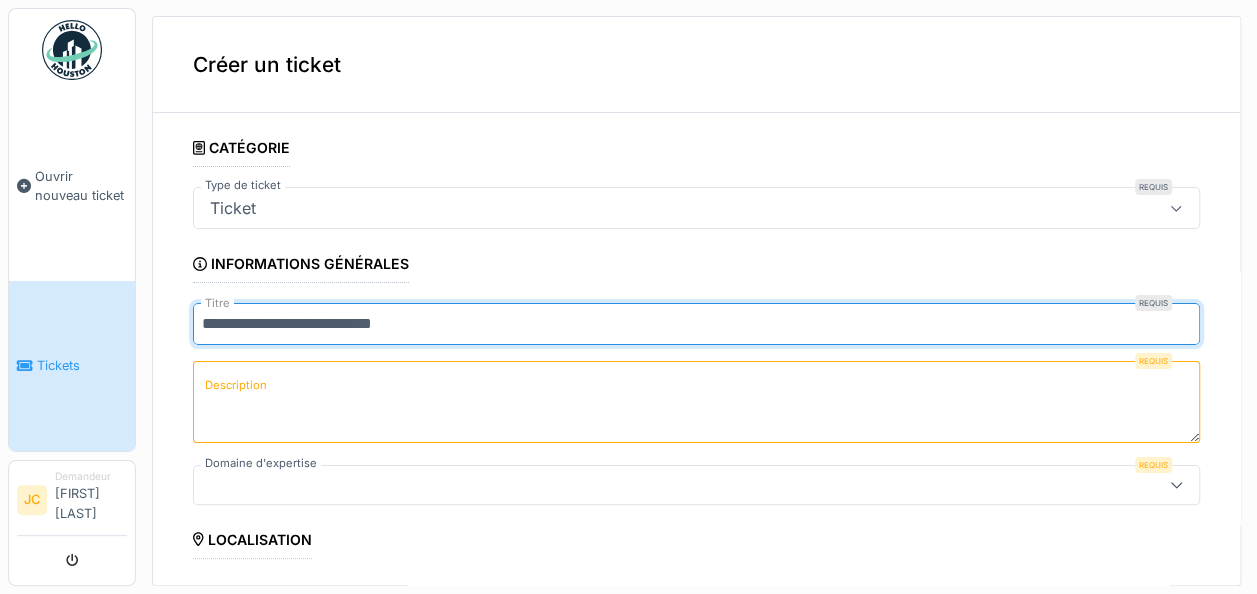type on "**********" 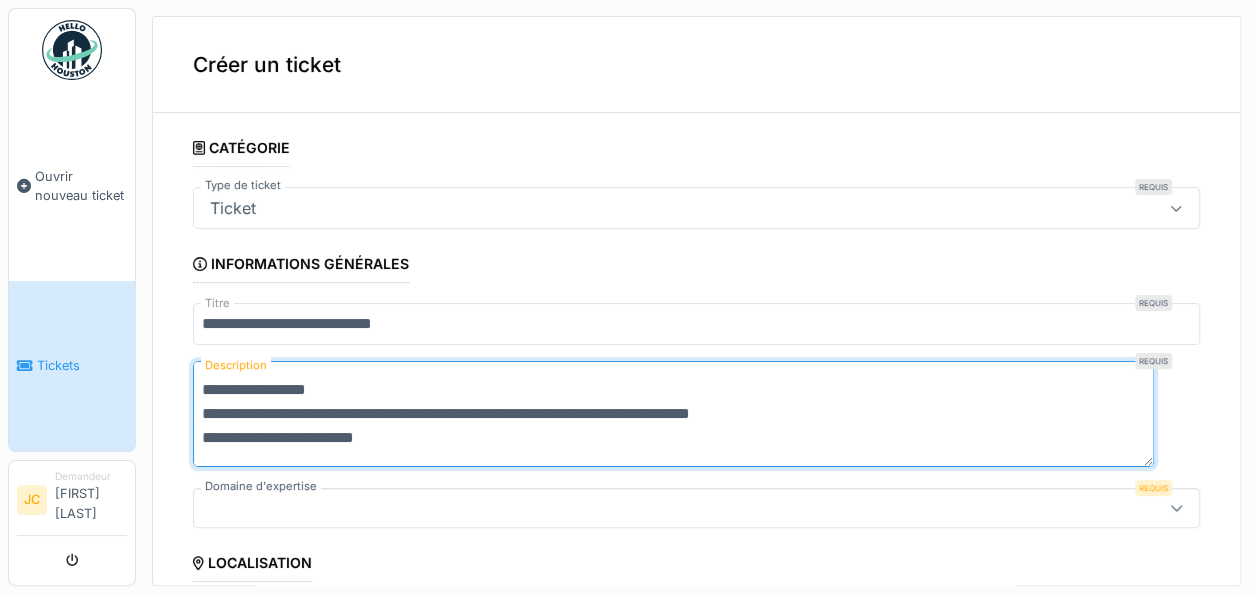 scroll, scrollTop: 0, scrollLeft: 0, axis: both 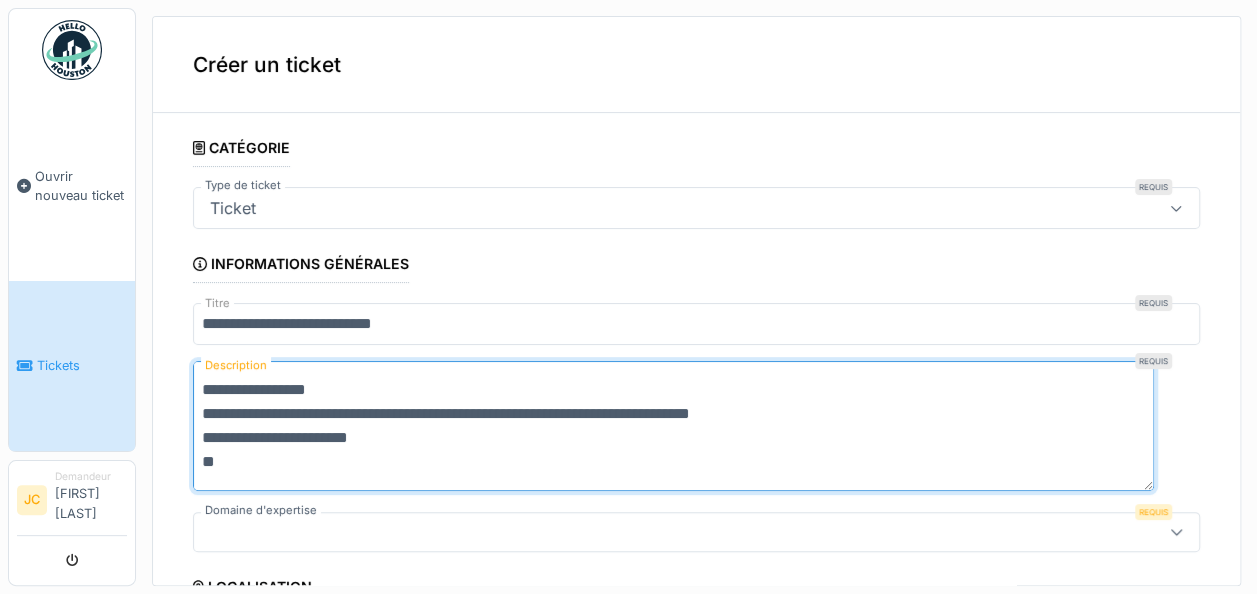 click on "**********" at bounding box center (673, 425) 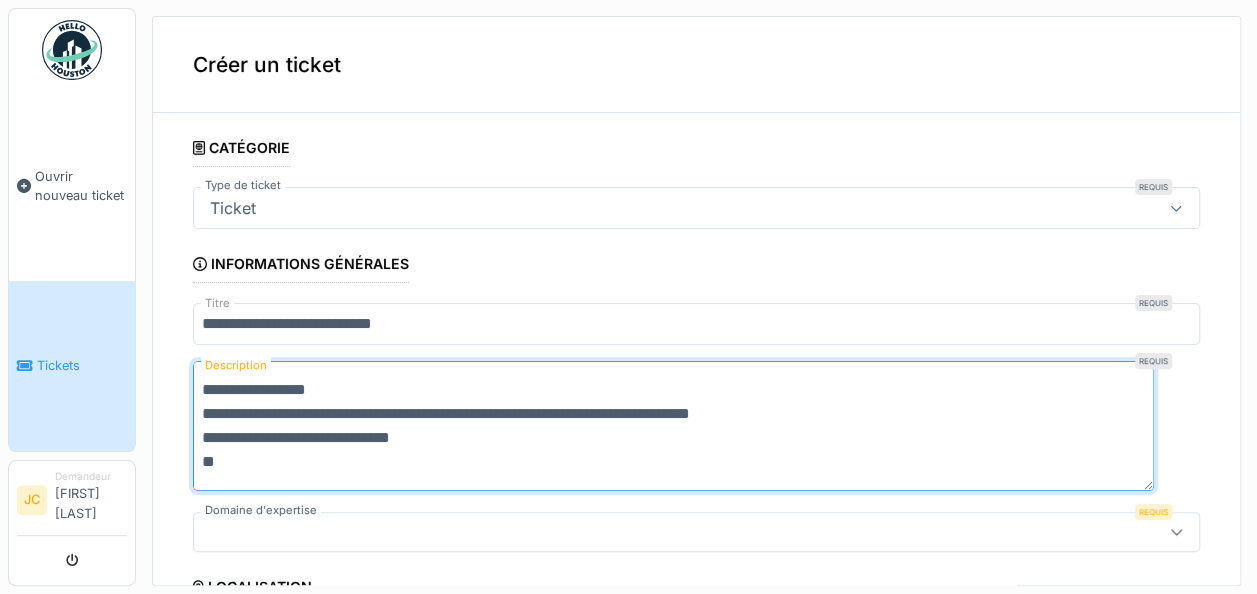 click on "**********" at bounding box center [673, 425] 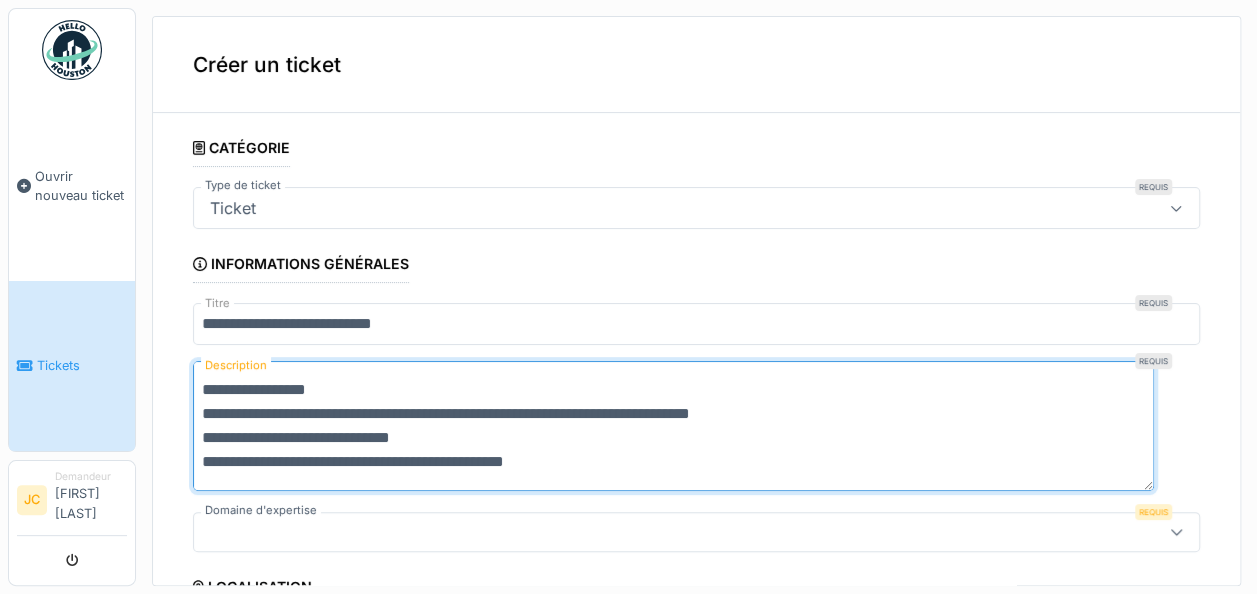 scroll, scrollTop: 0, scrollLeft: 0, axis: both 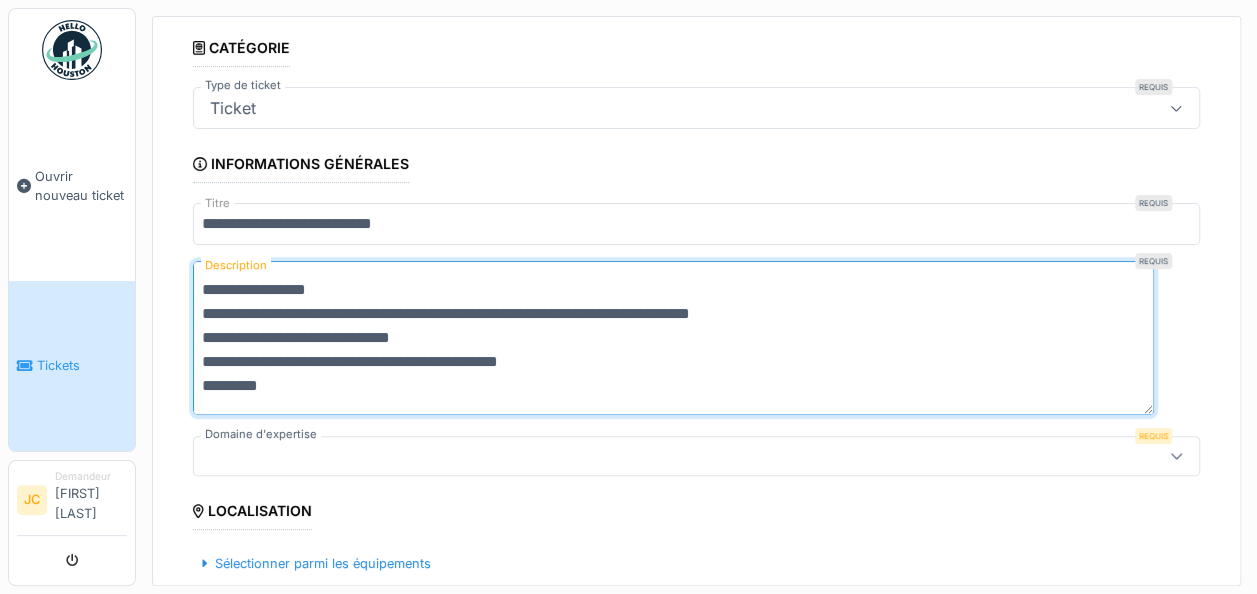 type on "**********" 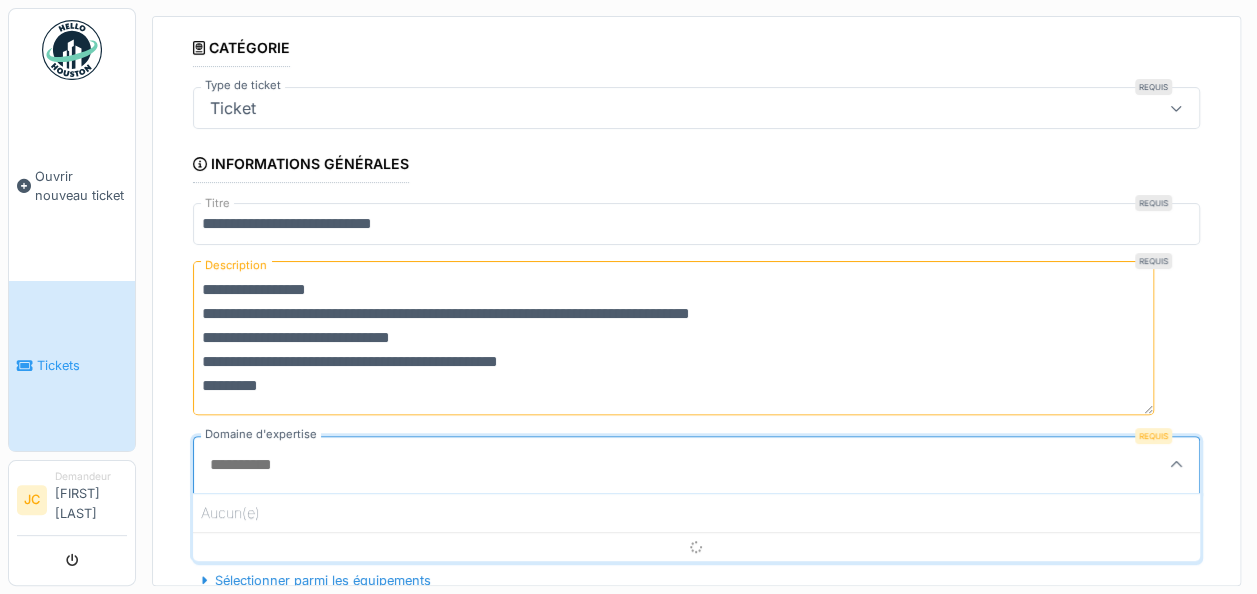 scroll, scrollTop: 4, scrollLeft: 0, axis: vertical 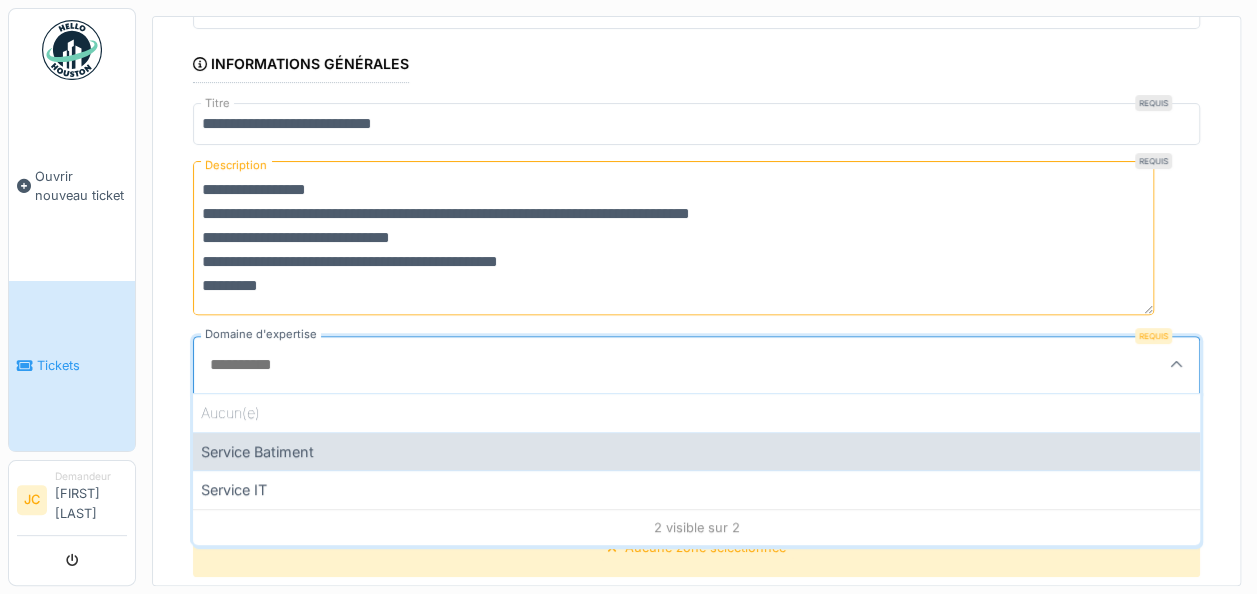click on "Service Batiment" at bounding box center (696, 451) 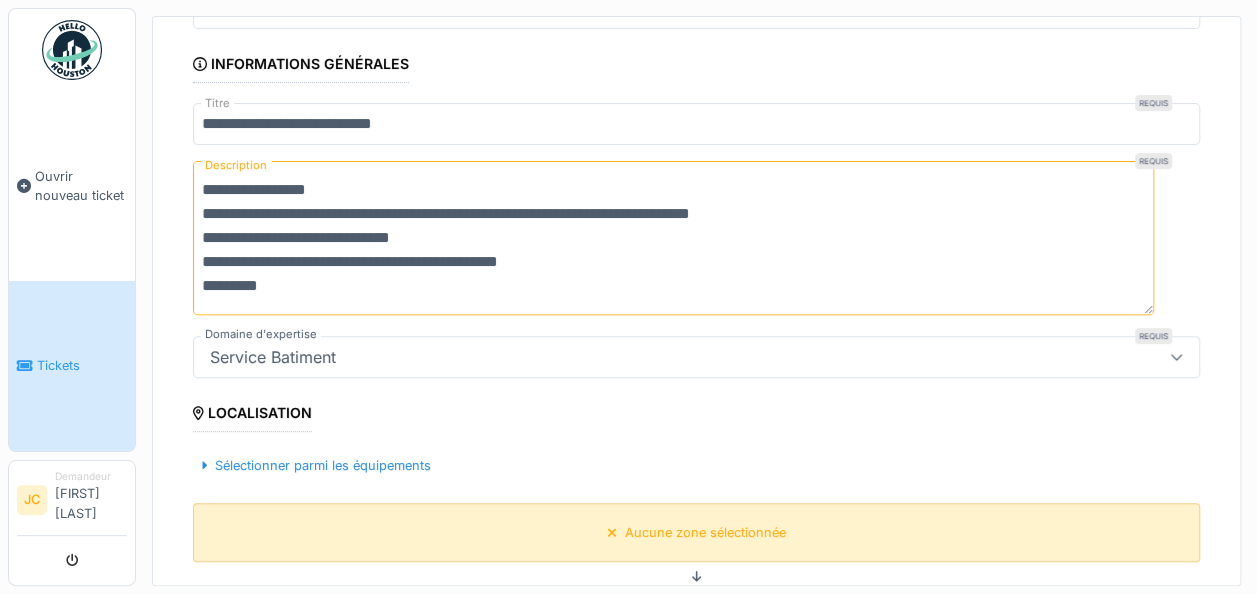 scroll, scrollTop: 300, scrollLeft: 0, axis: vertical 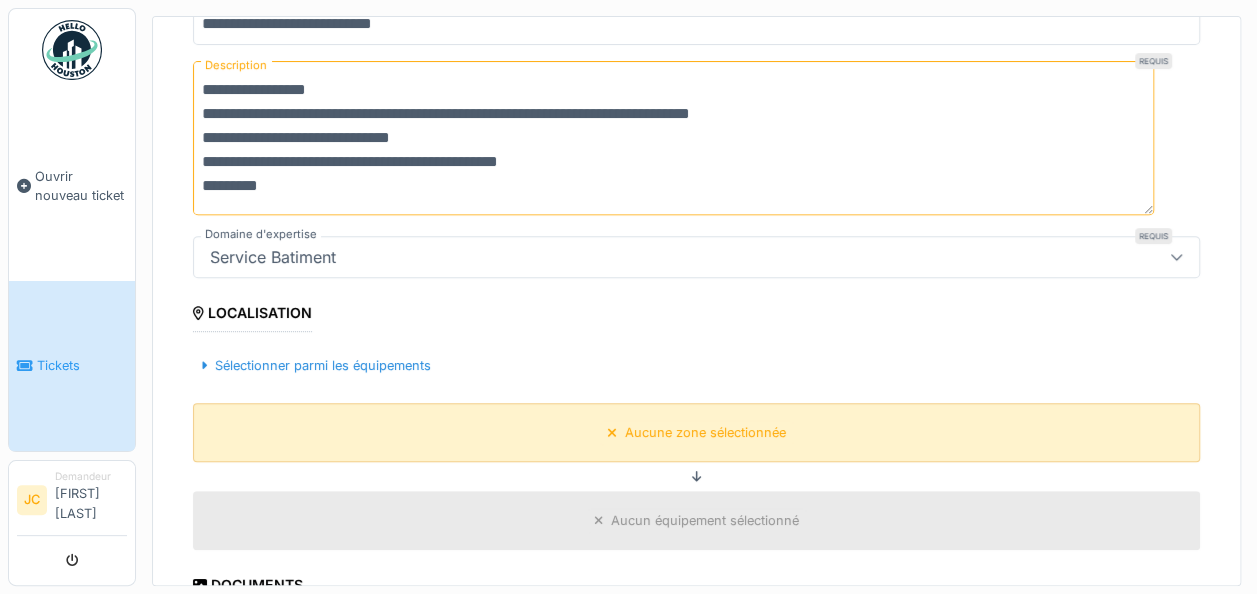 click on "Aucune zone sélectionnée" at bounding box center [705, 432] 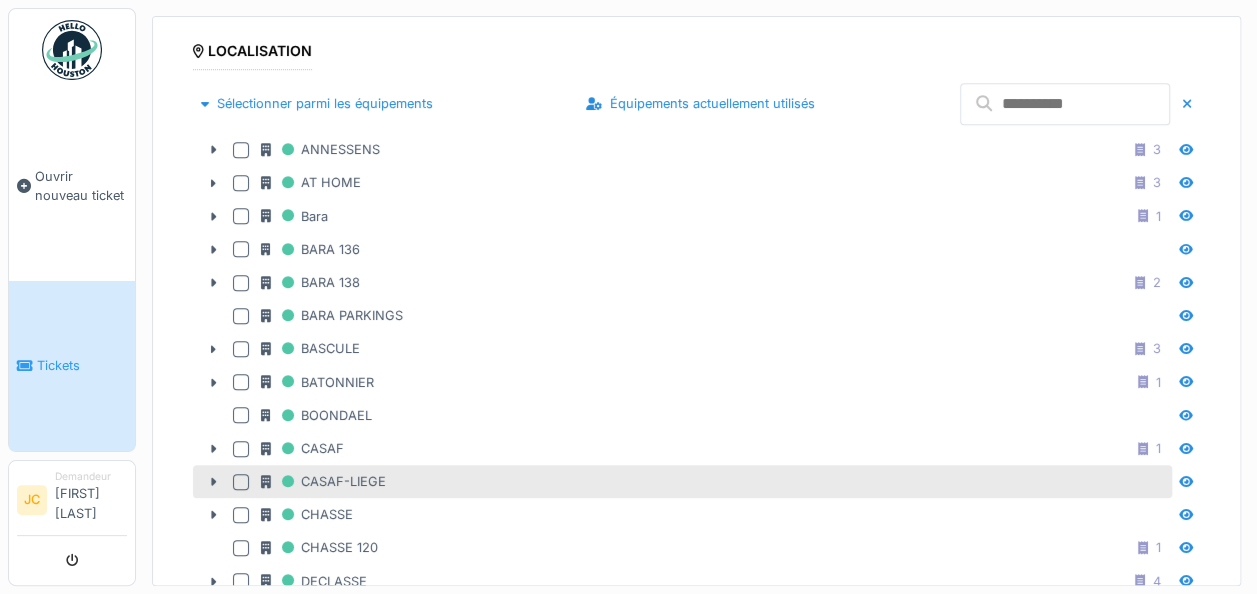 scroll, scrollTop: 300, scrollLeft: 0, axis: vertical 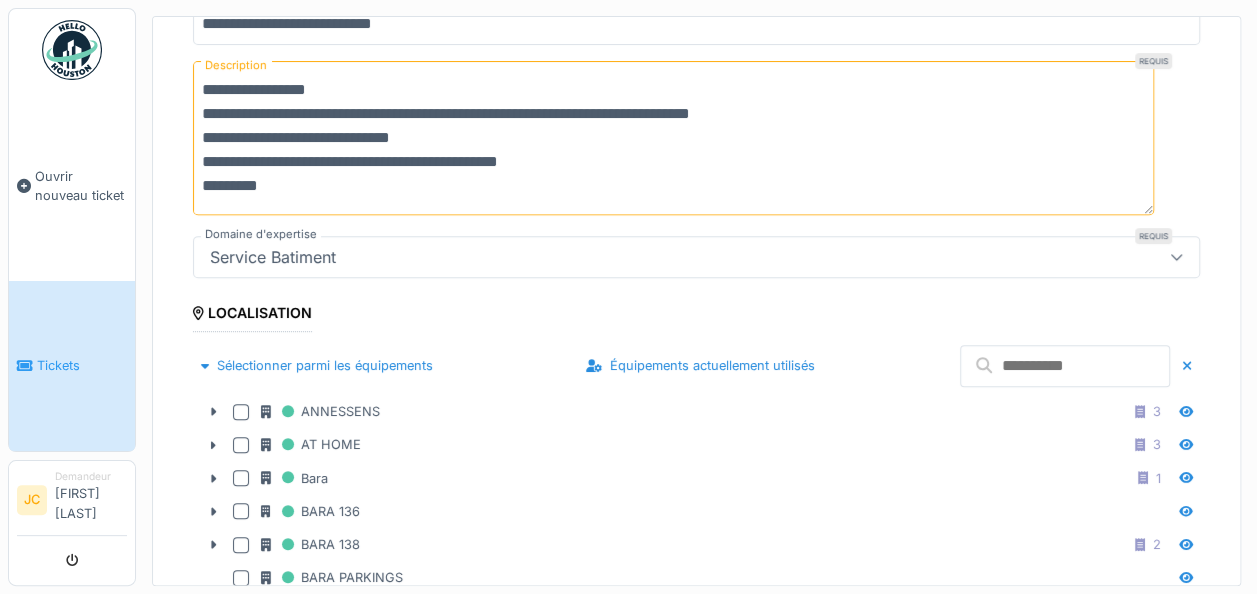 click at bounding box center (1065, 366) 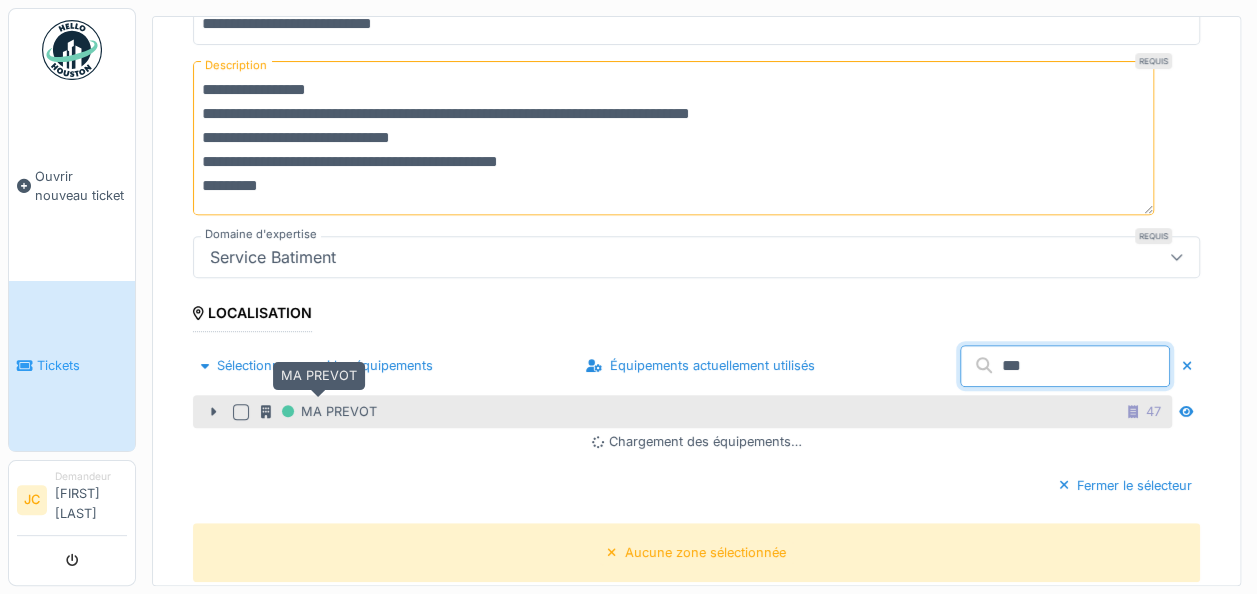 type on "***" 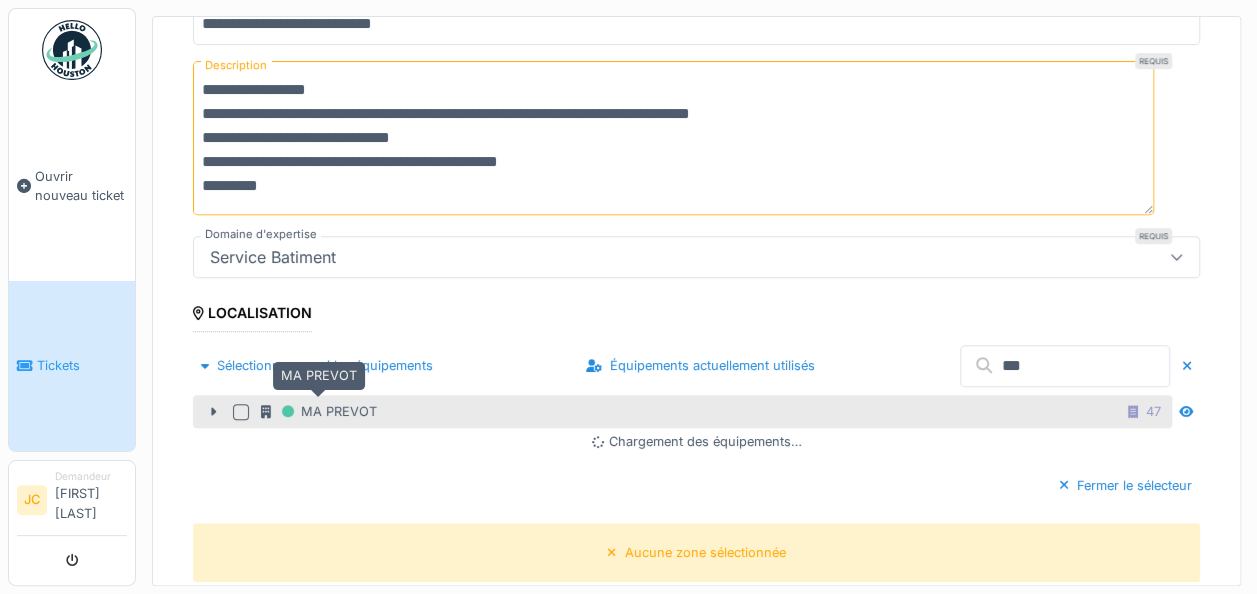 click on "MA PREVOT" at bounding box center [319, 411] 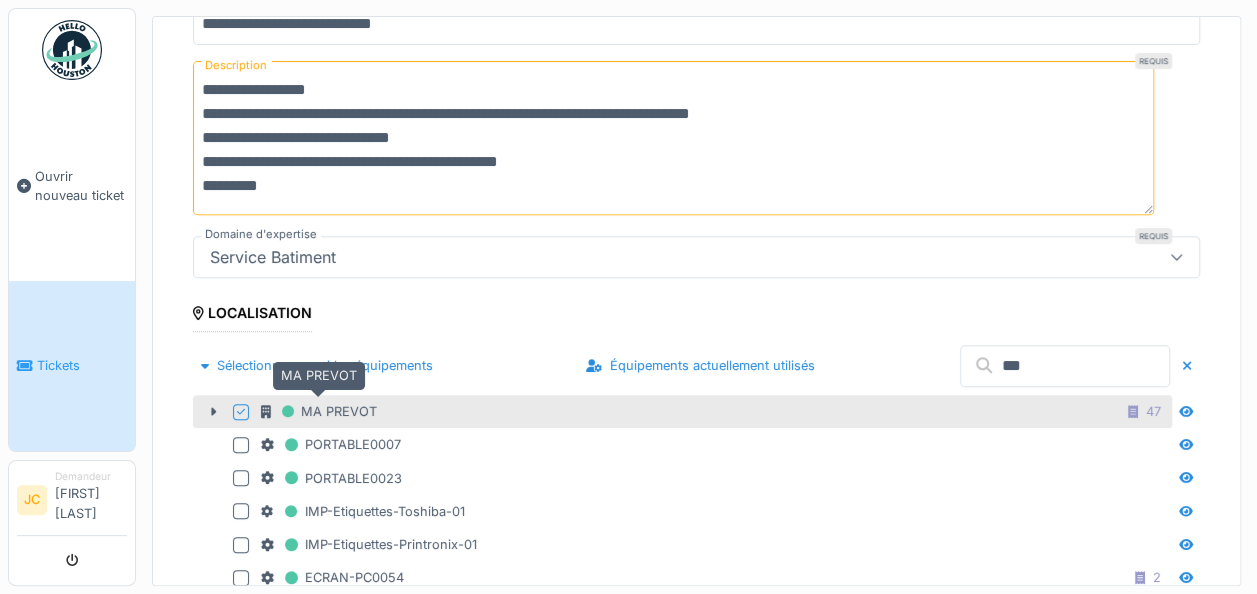 click on "MA PREVOT" at bounding box center [319, 411] 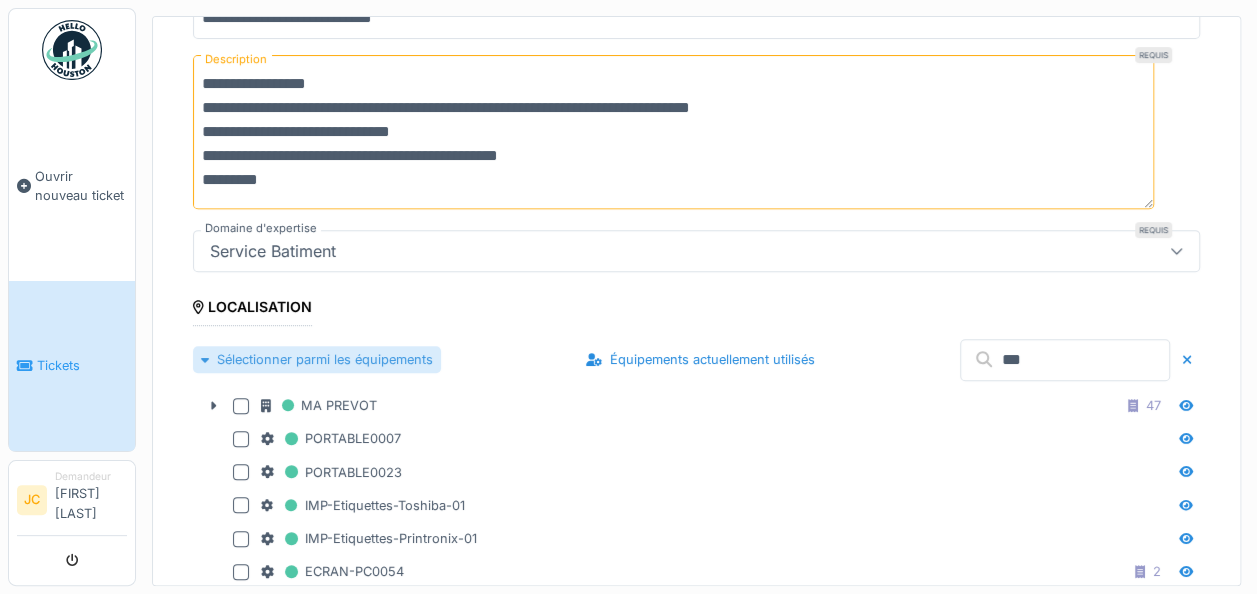 scroll, scrollTop: 300, scrollLeft: 0, axis: vertical 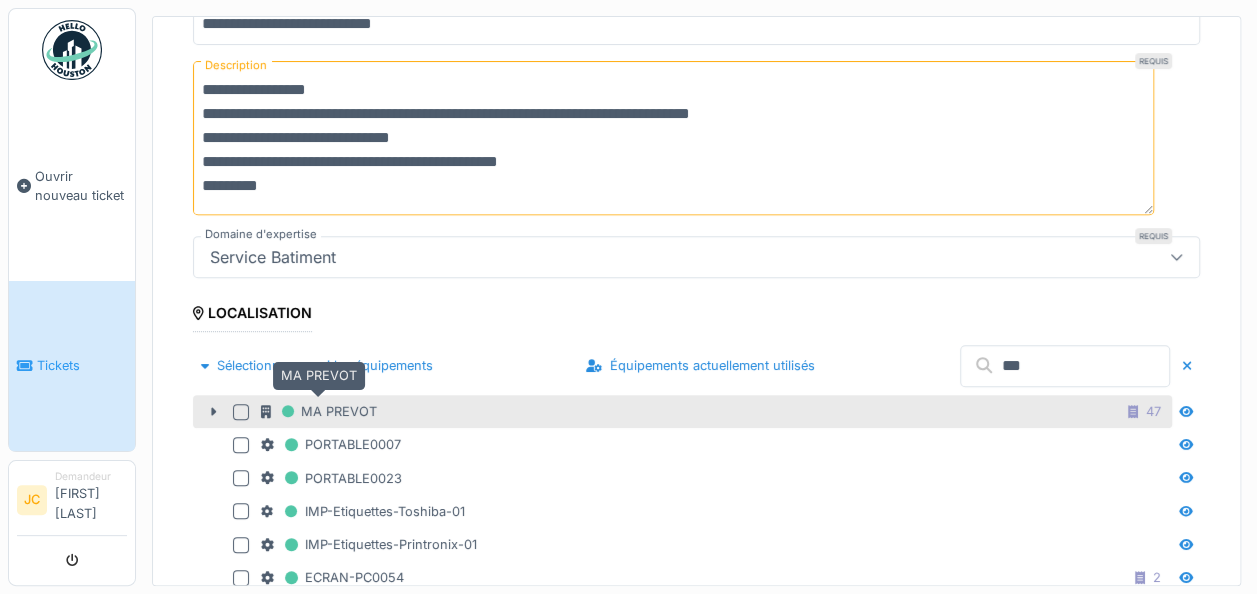 click on "MA PREVOT" at bounding box center (319, 411) 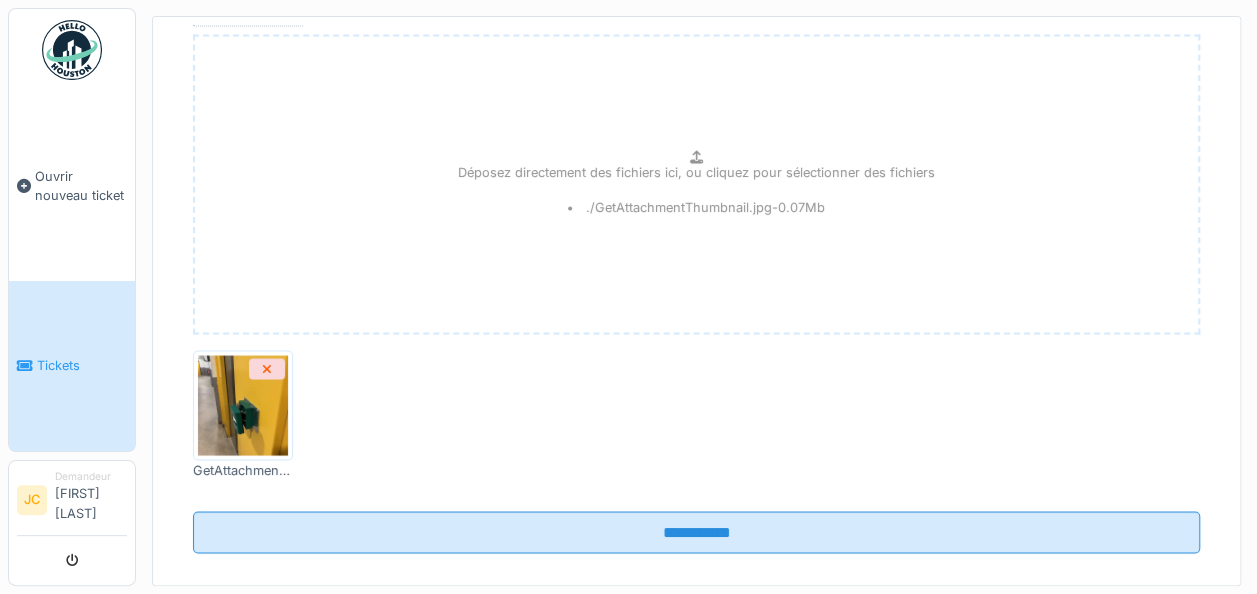 scroll, scrollTop: 1664, scrollLeft: 0, axis: vertical 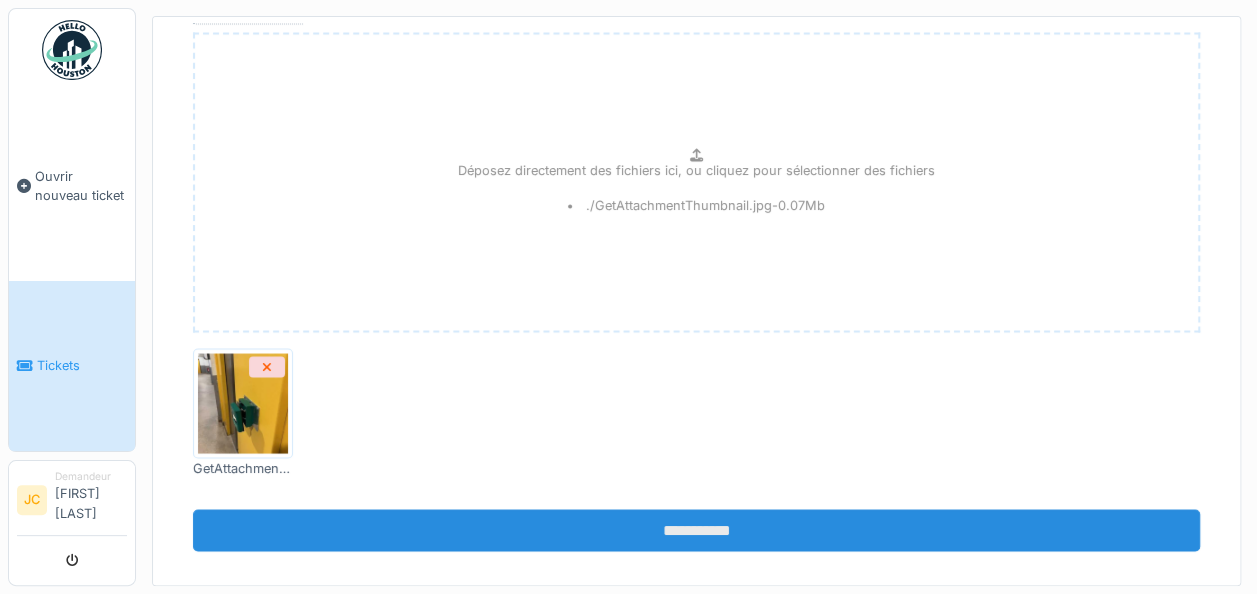 click on "**********" at bounding box center (696, 530) 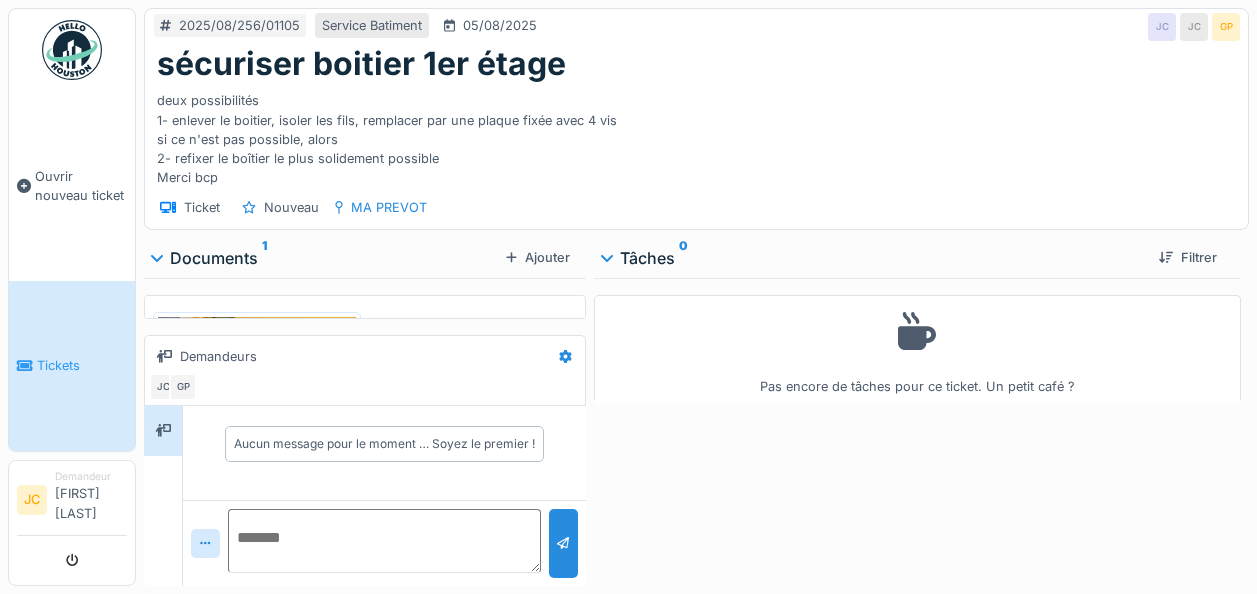 scroll, scrollTop: 0, scrollLeft: 0, axis: both 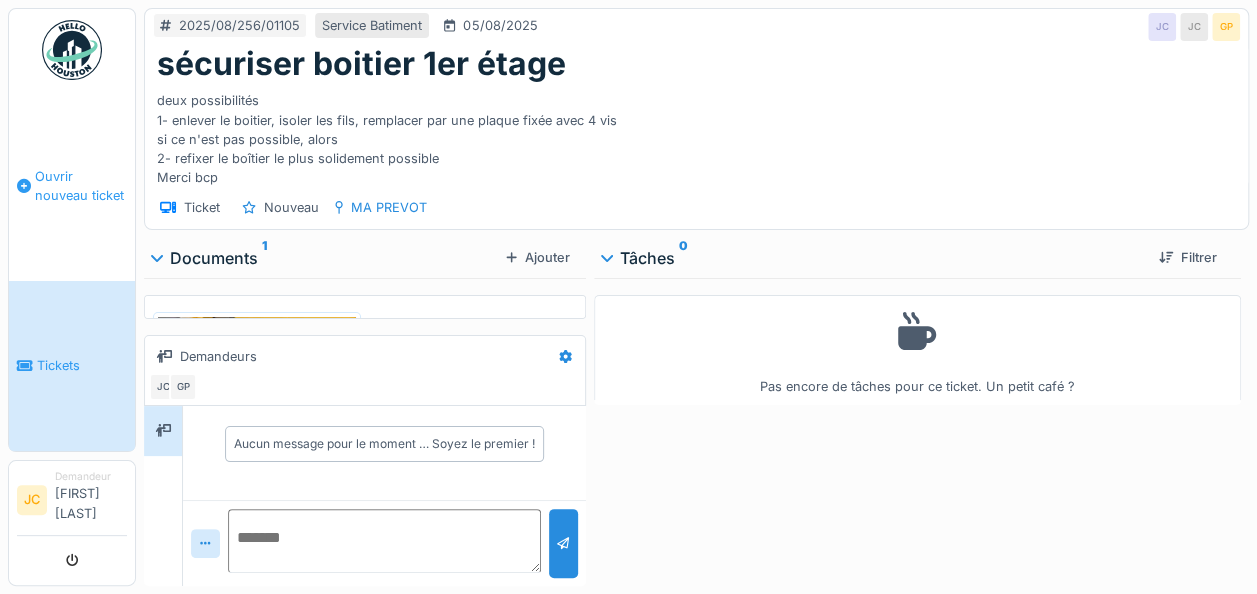 drag, startPoint x: 68, startPoint y: 190, endPoint x: 80, endPoint y: 187, distance: 12.369317 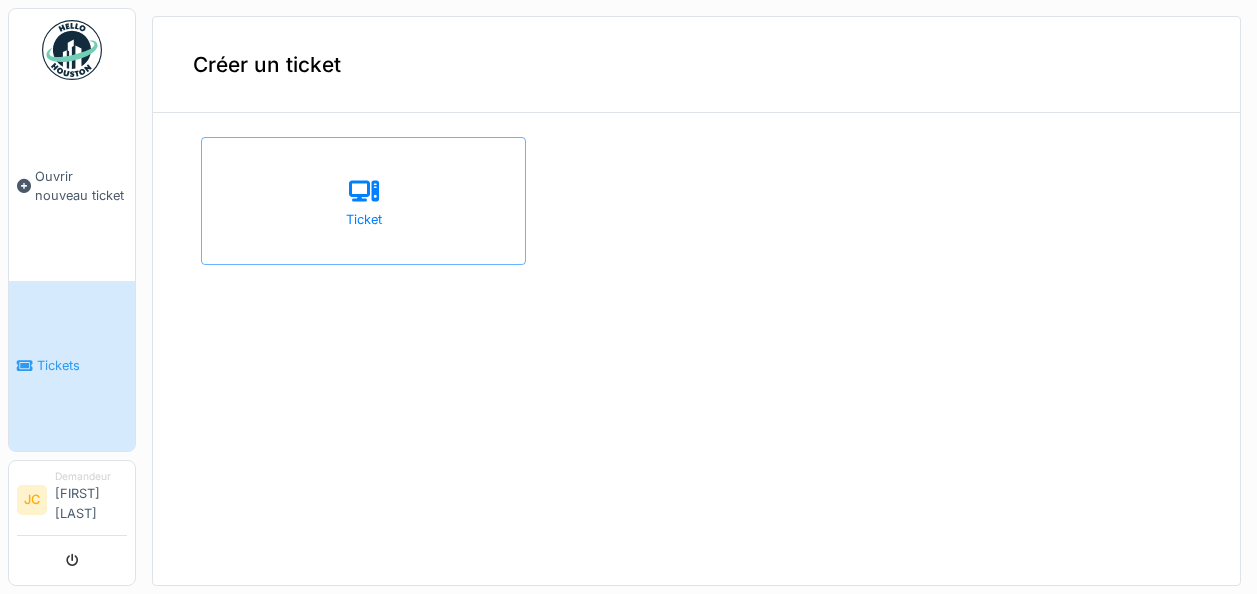 scroll, scrollTop: 0, scrollLeft: 0, axis: both 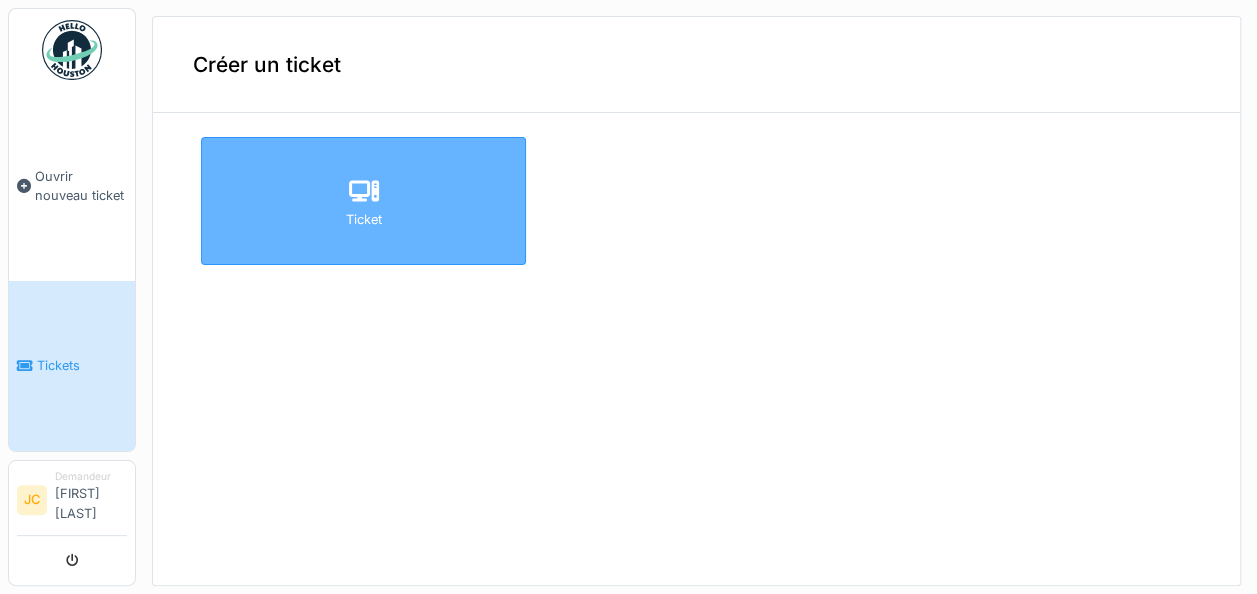 click on "Ticket" at bounding box center (364, 219) 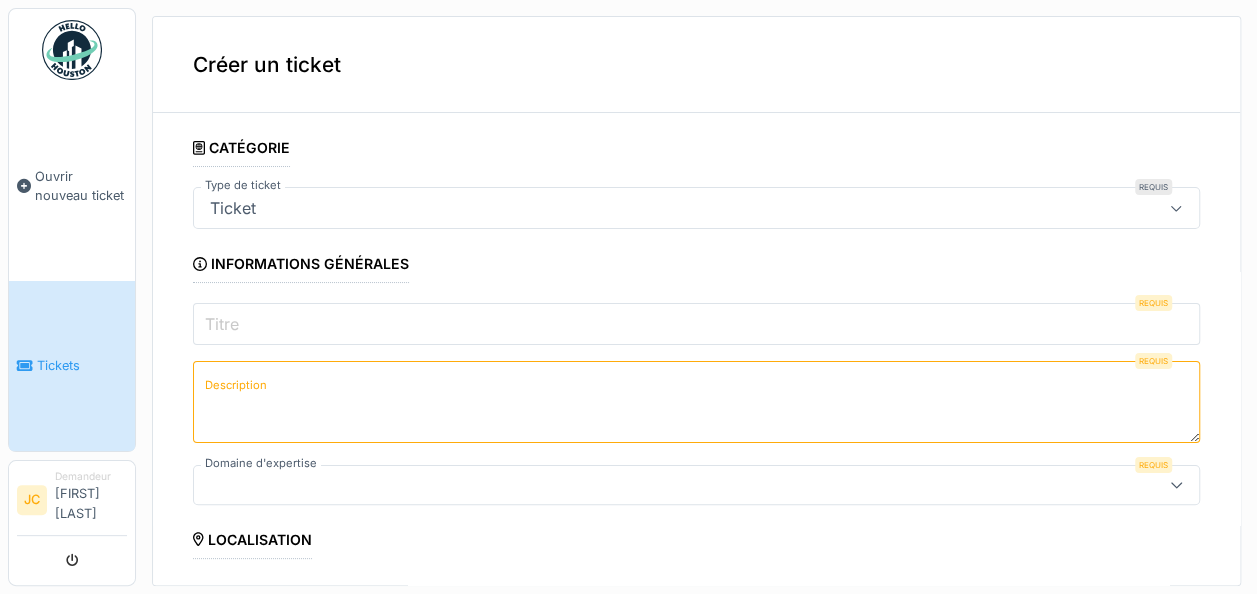 click on "Titre" at bounding box center [222, 324] 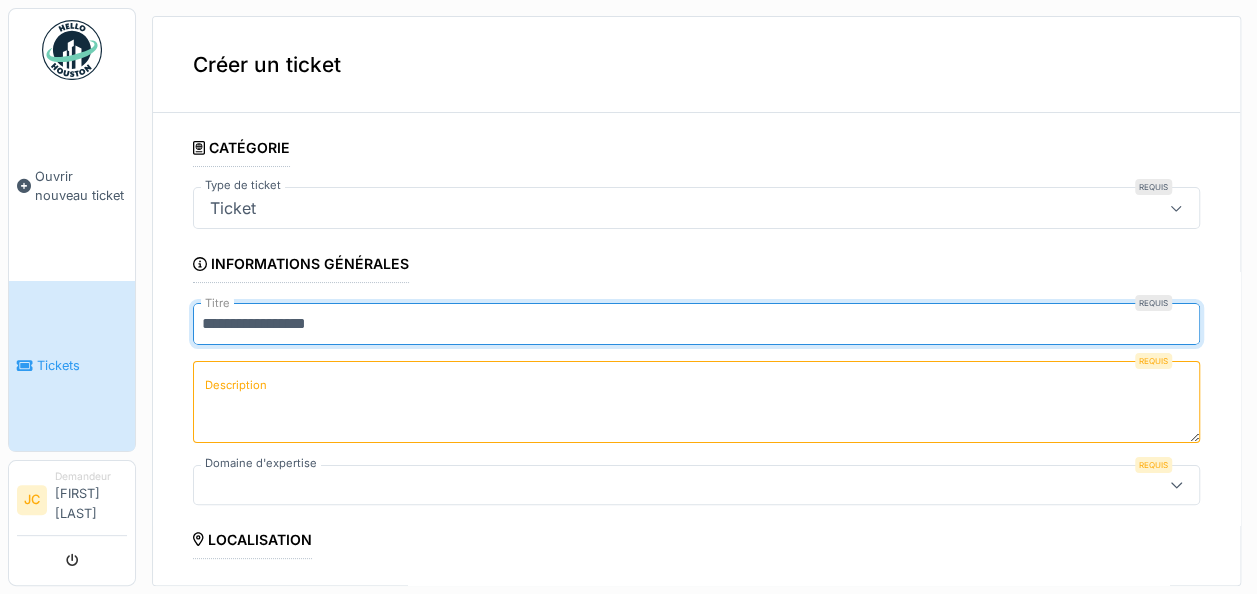 type on "**********" 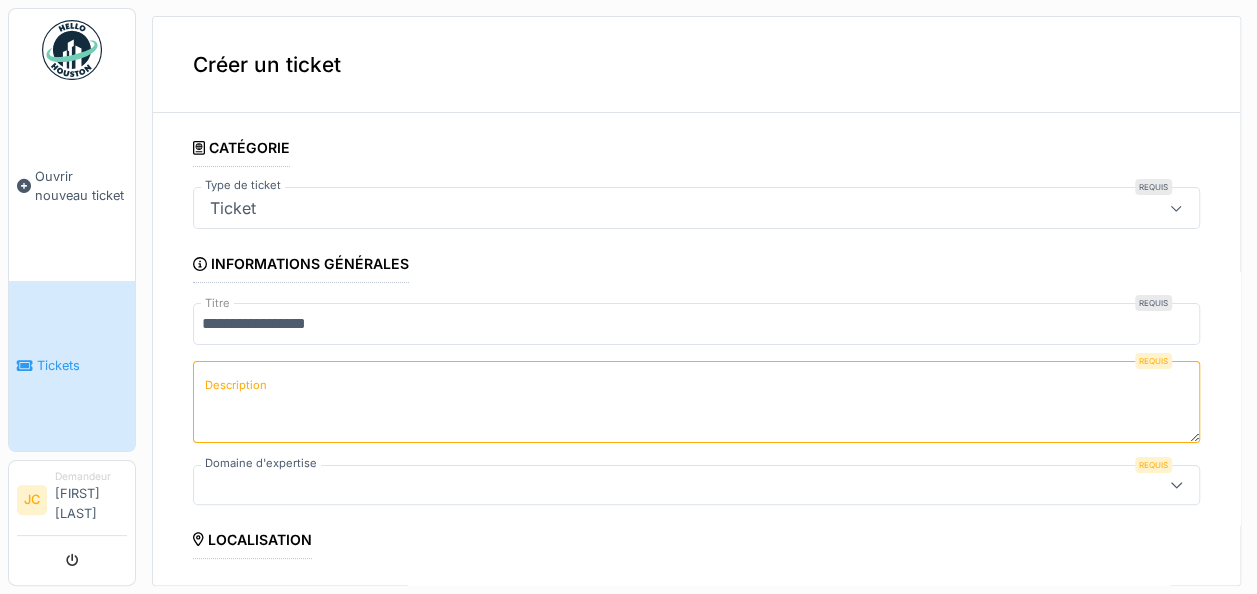 click on "Description" at bounding box center (236, 385) 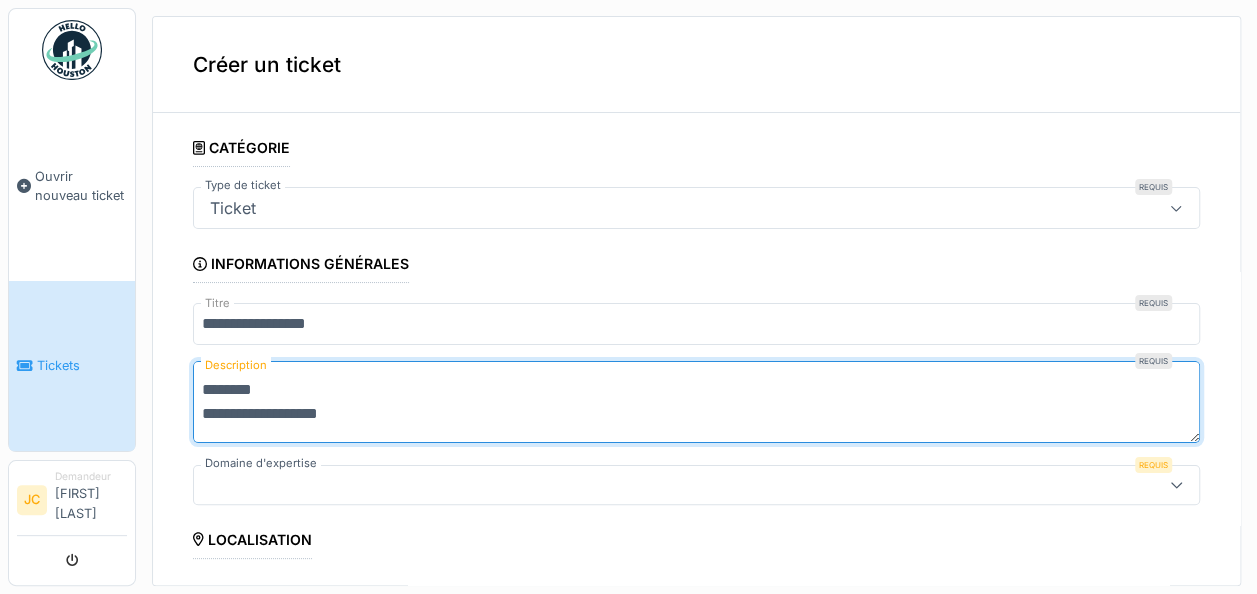 click on "**********" at bounding box center [696, 402] 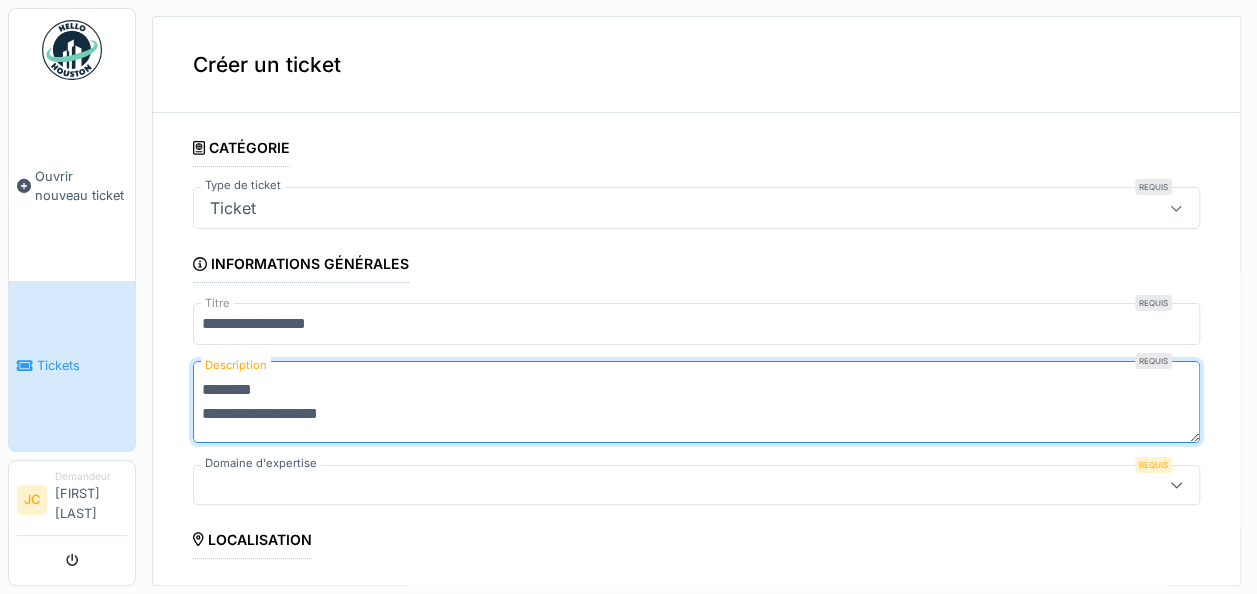 click on "**********" at bounding box center [696, 402] 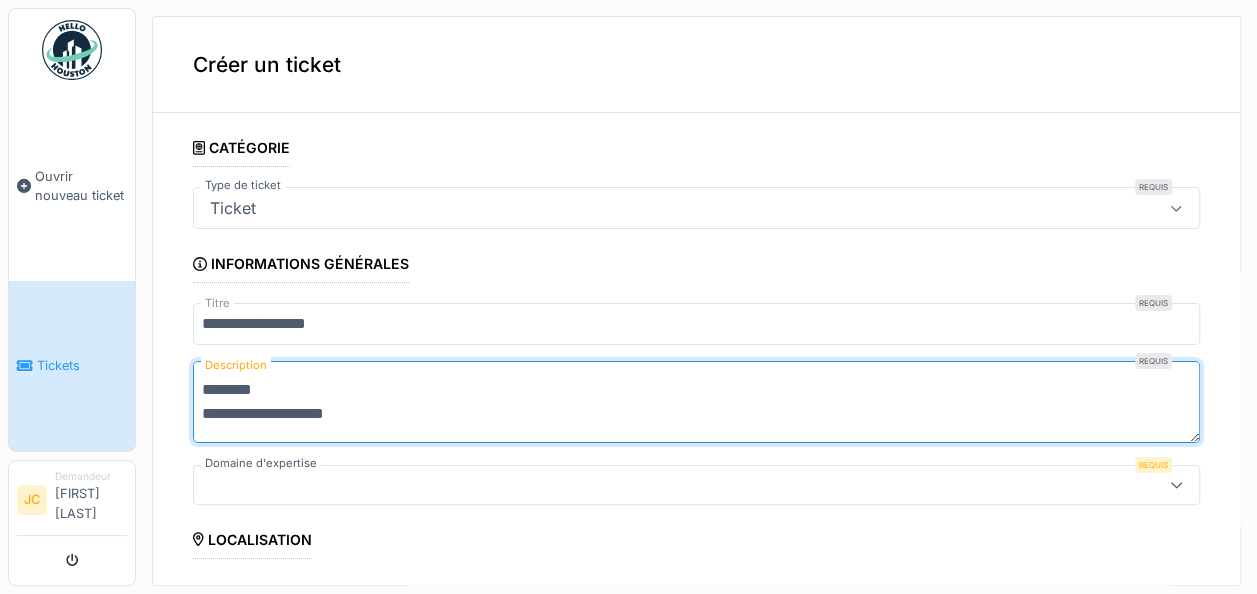 click on "**********" at bounding box center [696, 402] 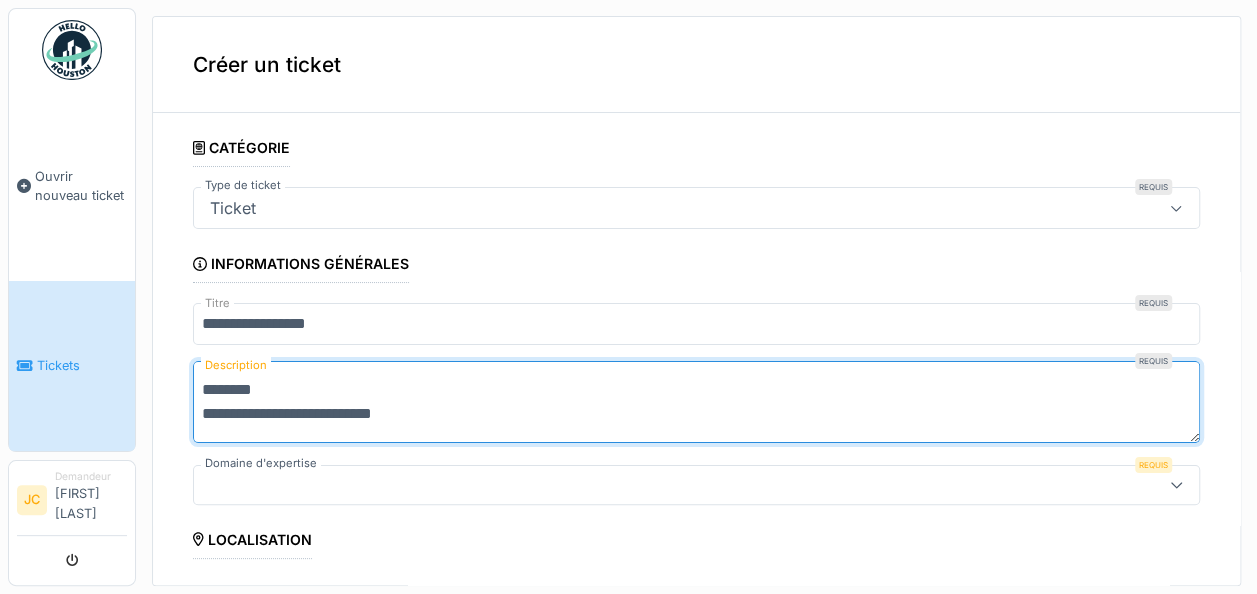 click on "**********" at bounding box center [696, 402] 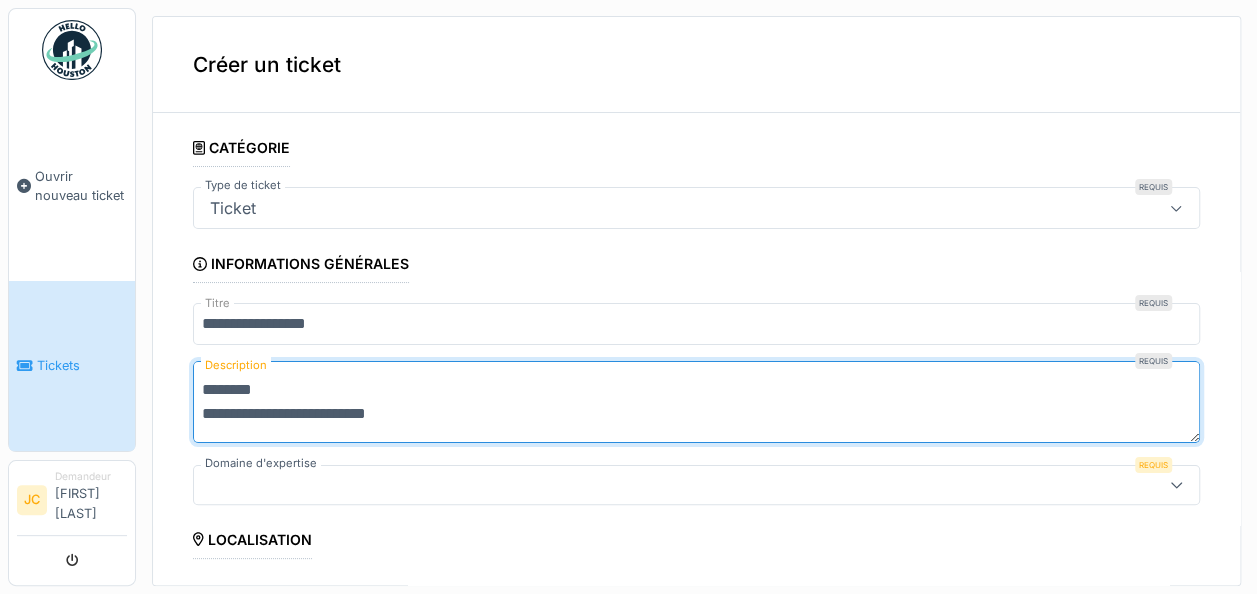 click on "**********" at bounding box center [696, 402] 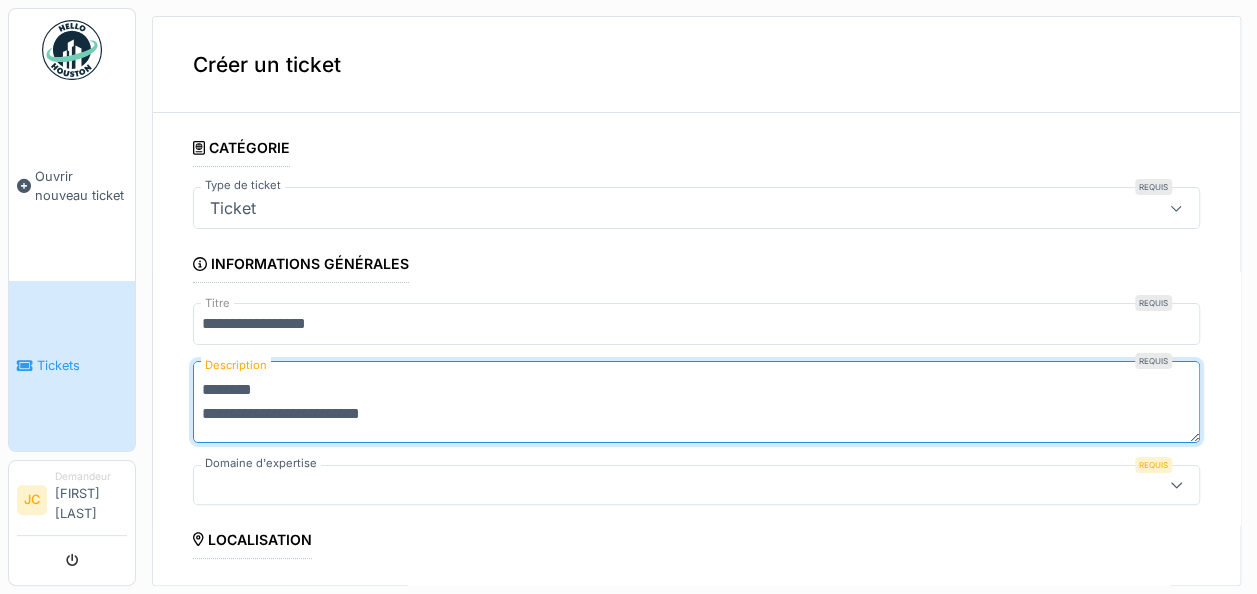 click on "**********" at bounding box center [696, 402] 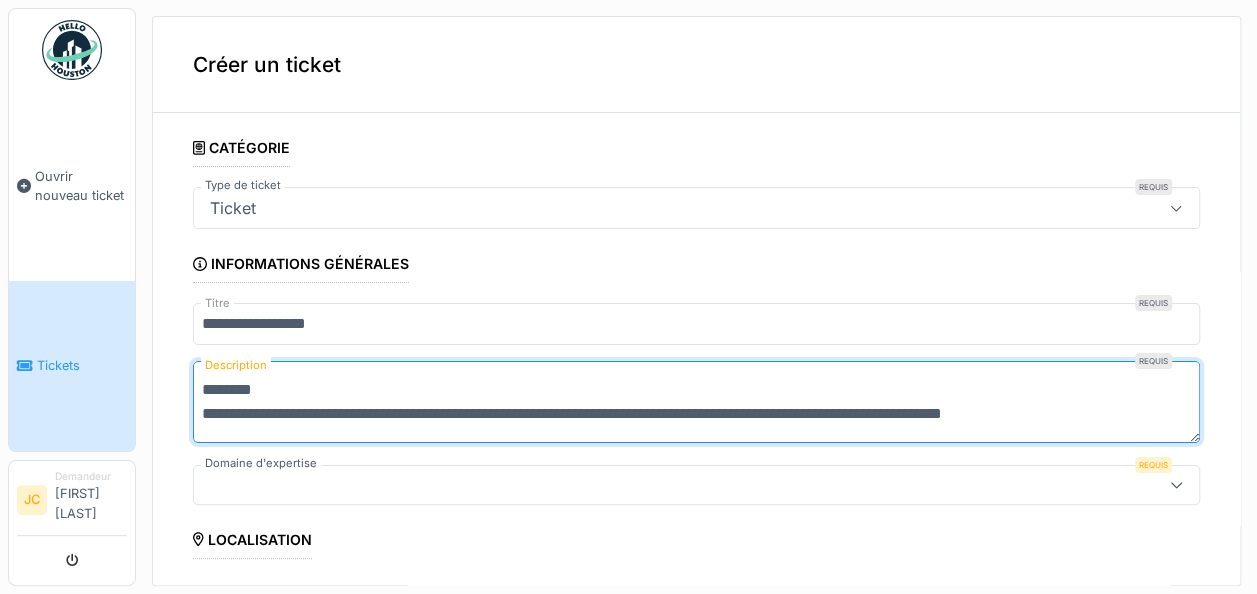 scroll, scrollTop: 6, scrollLeft: 0, axis: vertical 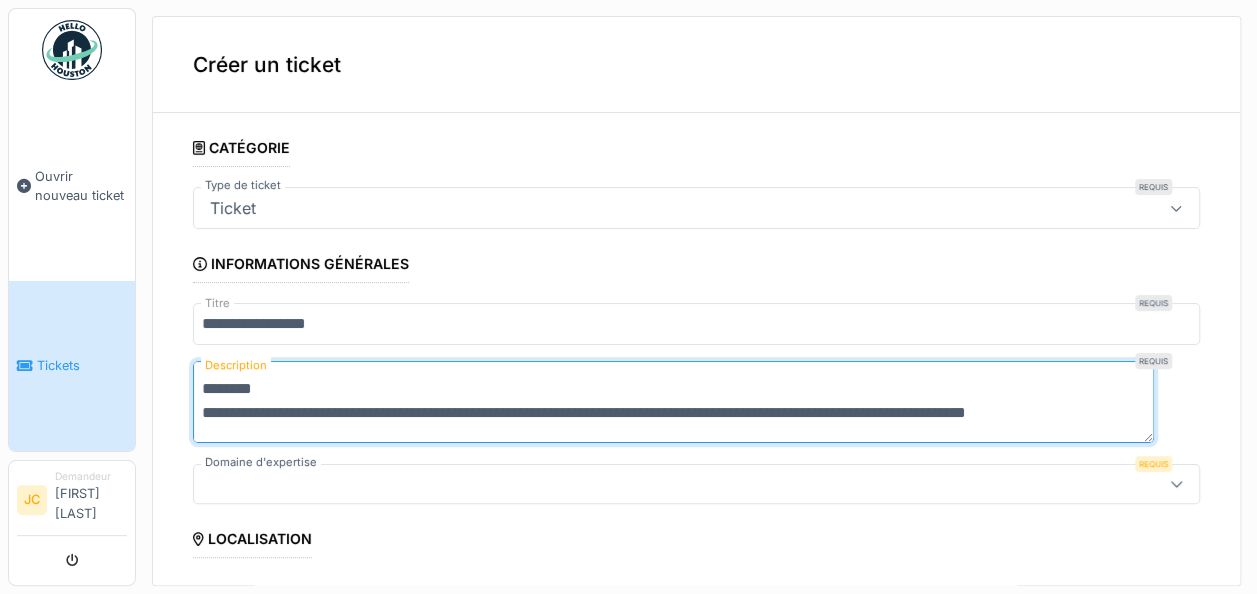 click on "**********" at bounding box center [673, 401] 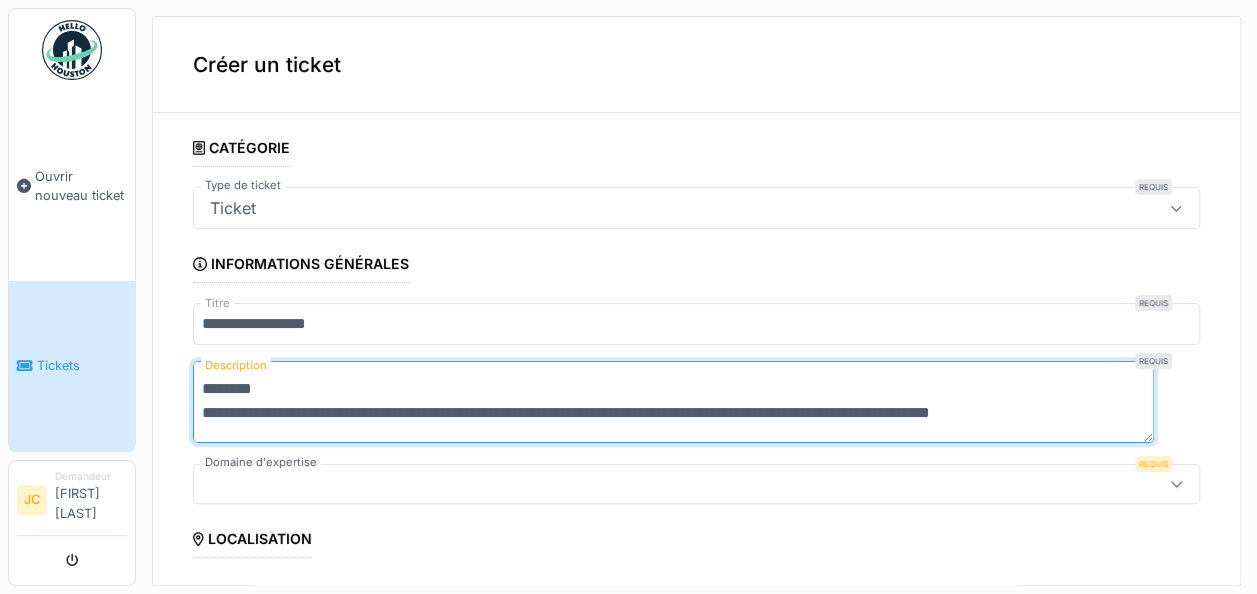 scroll, scrollTop: 0, scrollLeft: 0, axis: both 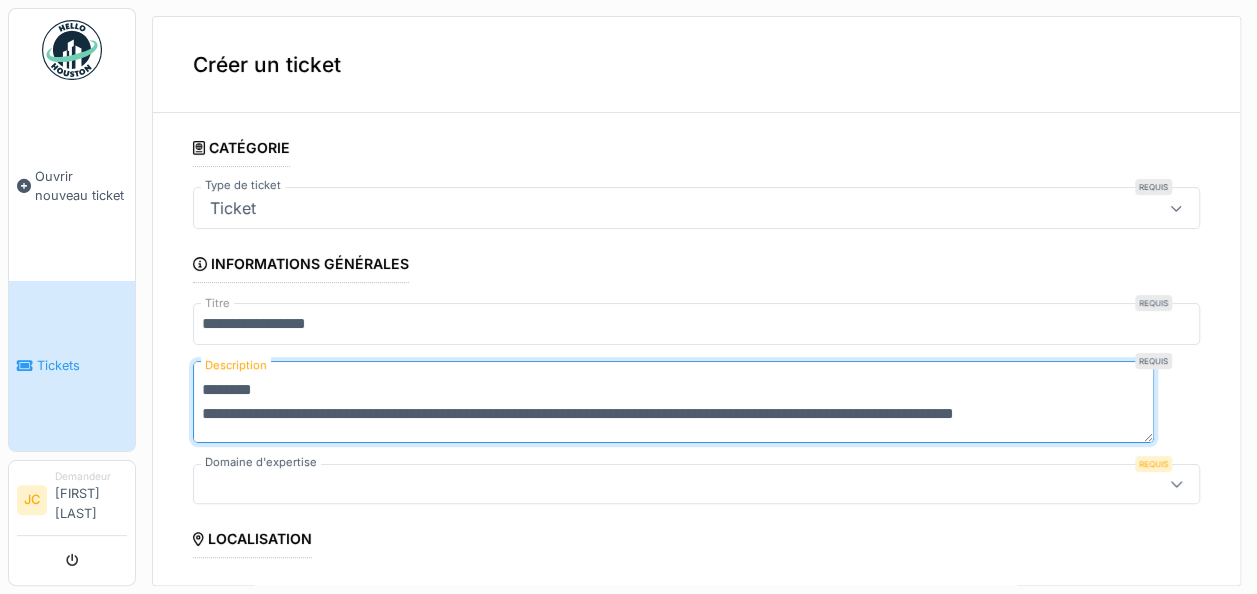 click on "**********" at bounding box center (673, 401) 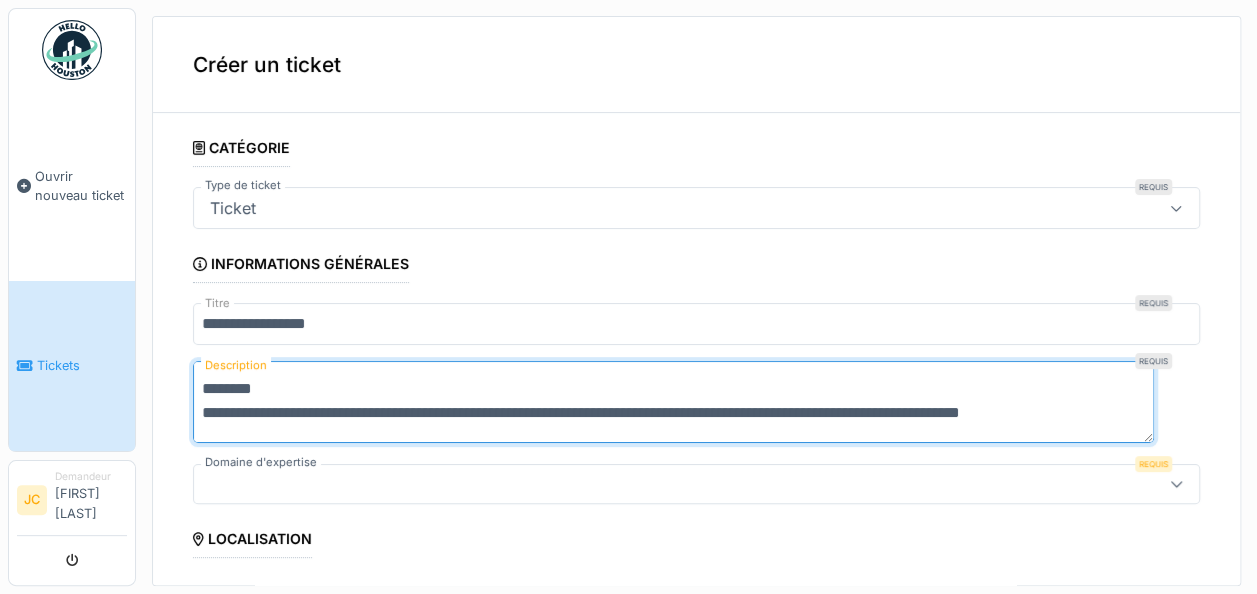 scroll, scrollTop: 24, scrollLeft: 0, axis: vertical 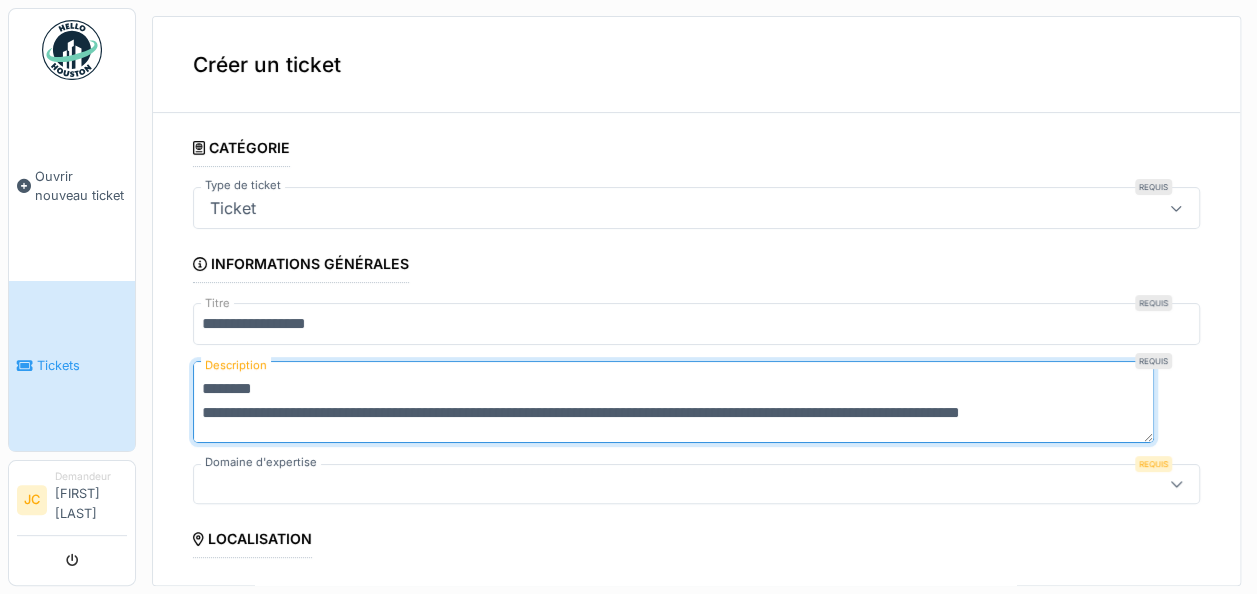 click on "**********" at bounding box center [673, 401] 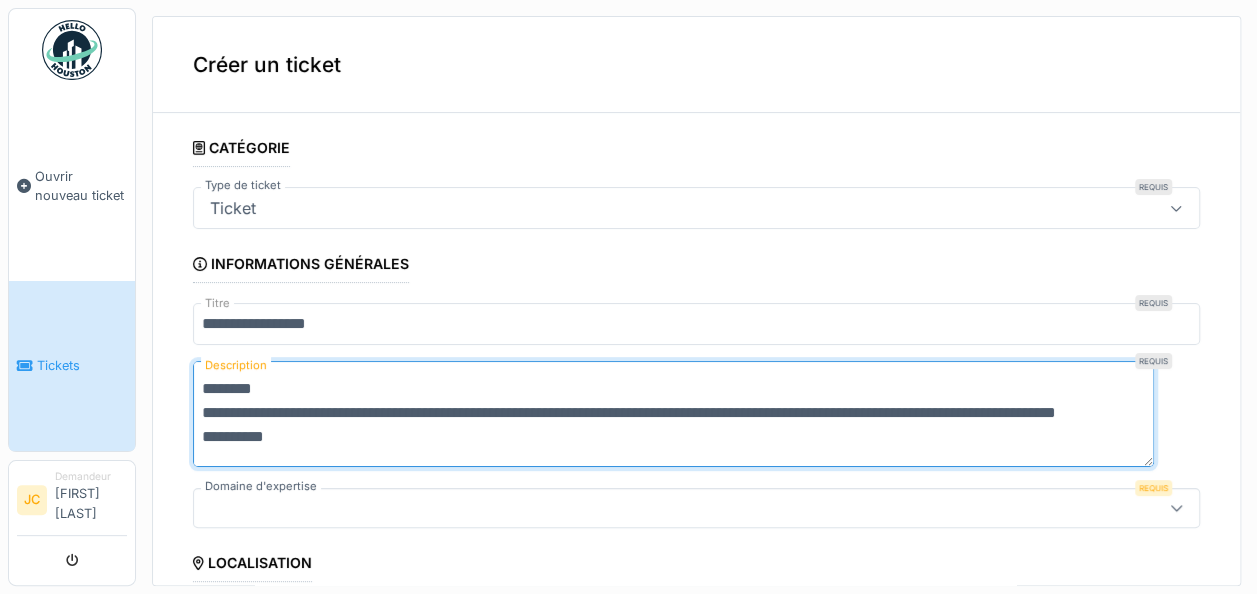 scroll, scrollTop: 24, scrollLeft: 0, axis: vertical 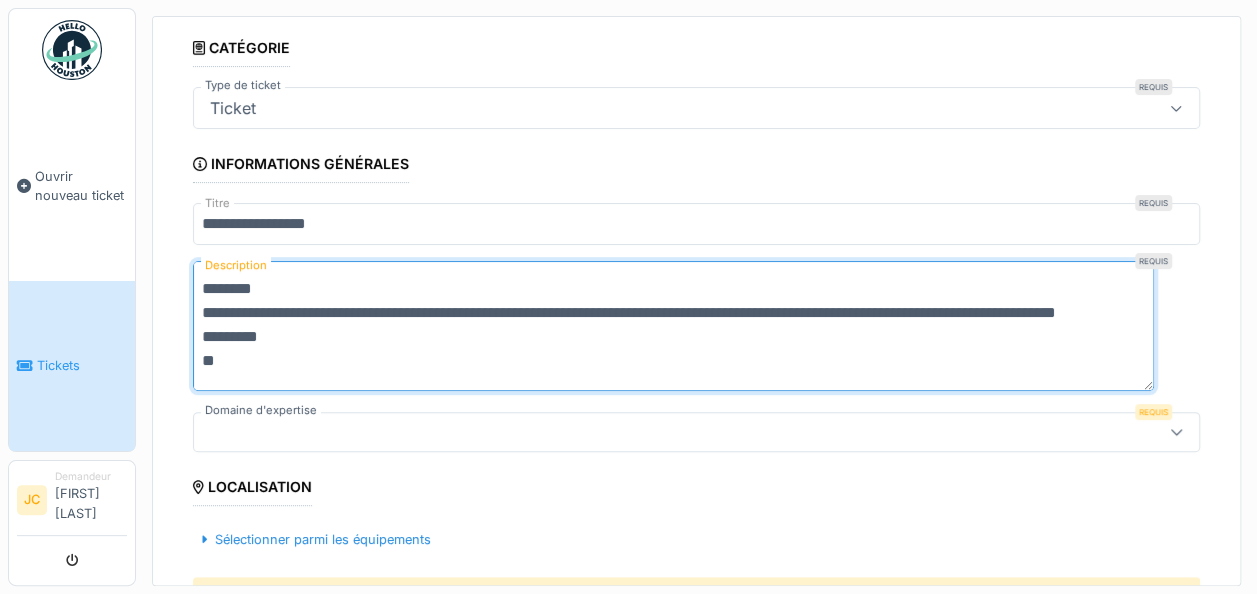 type on "**********" 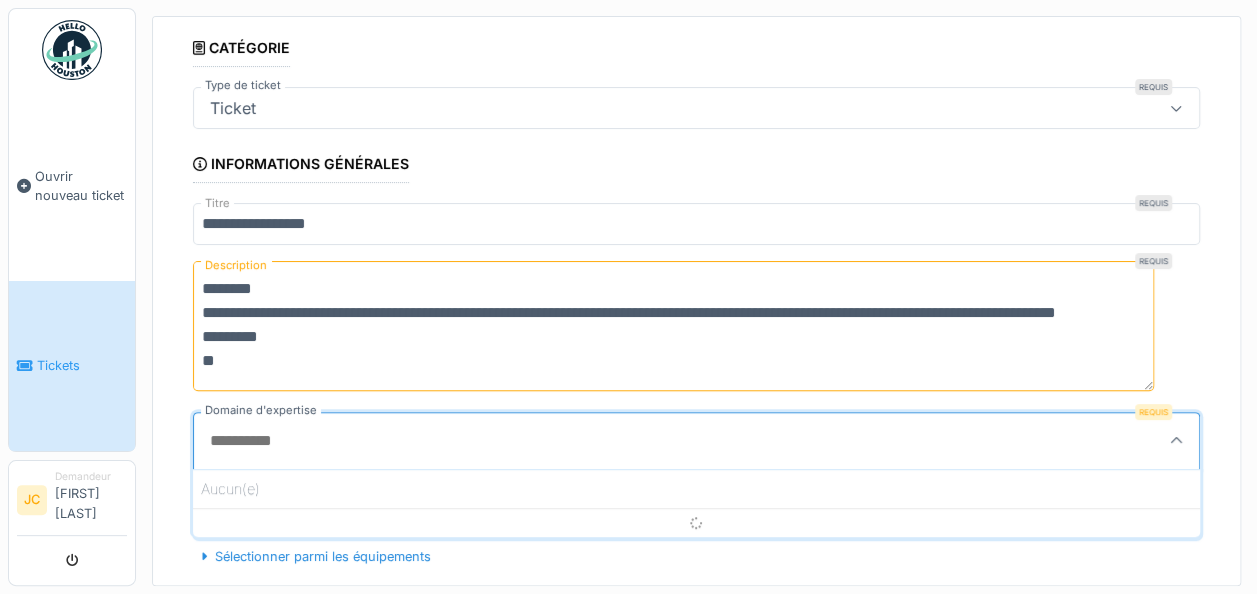 scroll, scrollTop: 4, scrollLeft: 0, axis: vertical 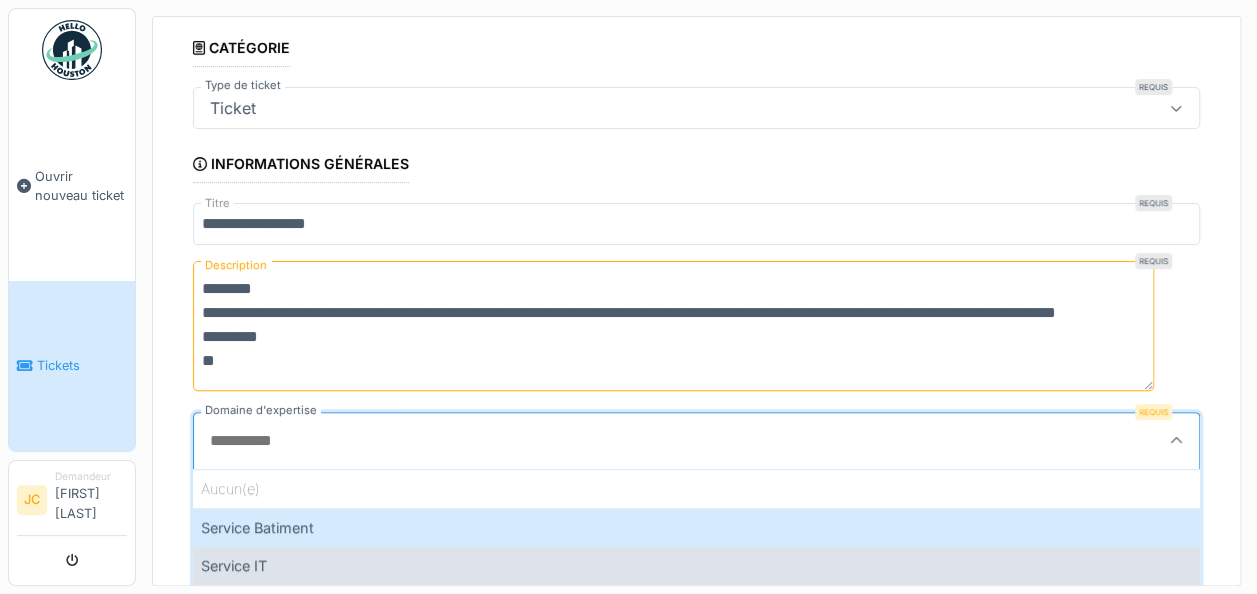 click on "Service IT" at bounding box center [696, 565] 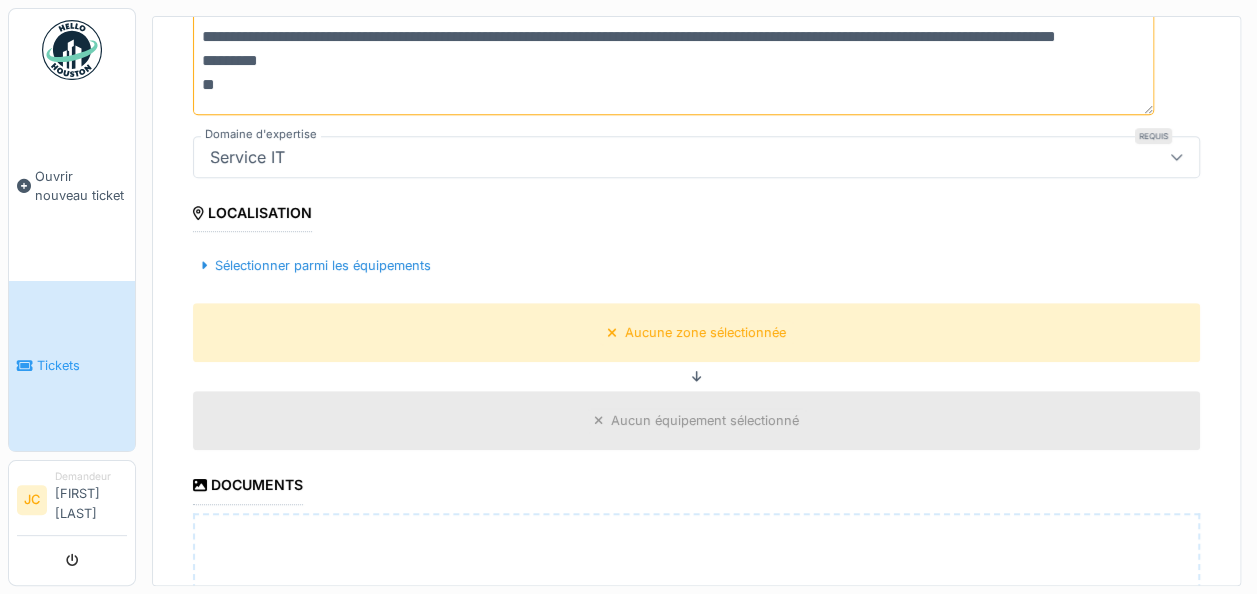 scroll, scrollTop: 400, scrollLeft: 0, axis: vertical 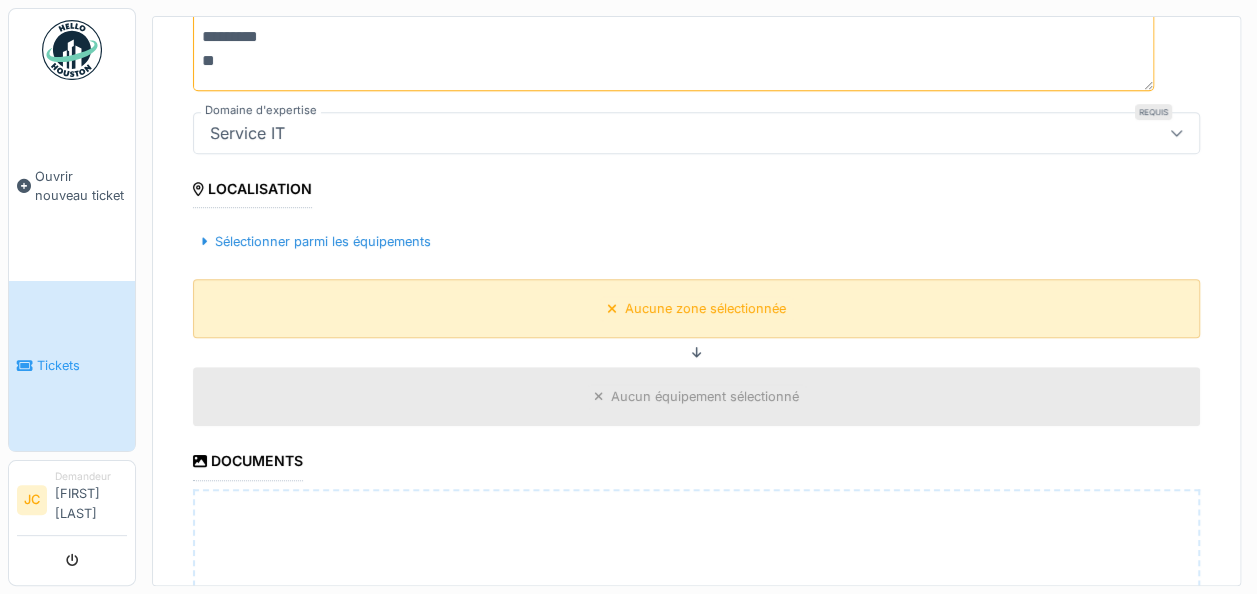 click on "Aucune zone sélectionnée" at bounding box center [705, 308] 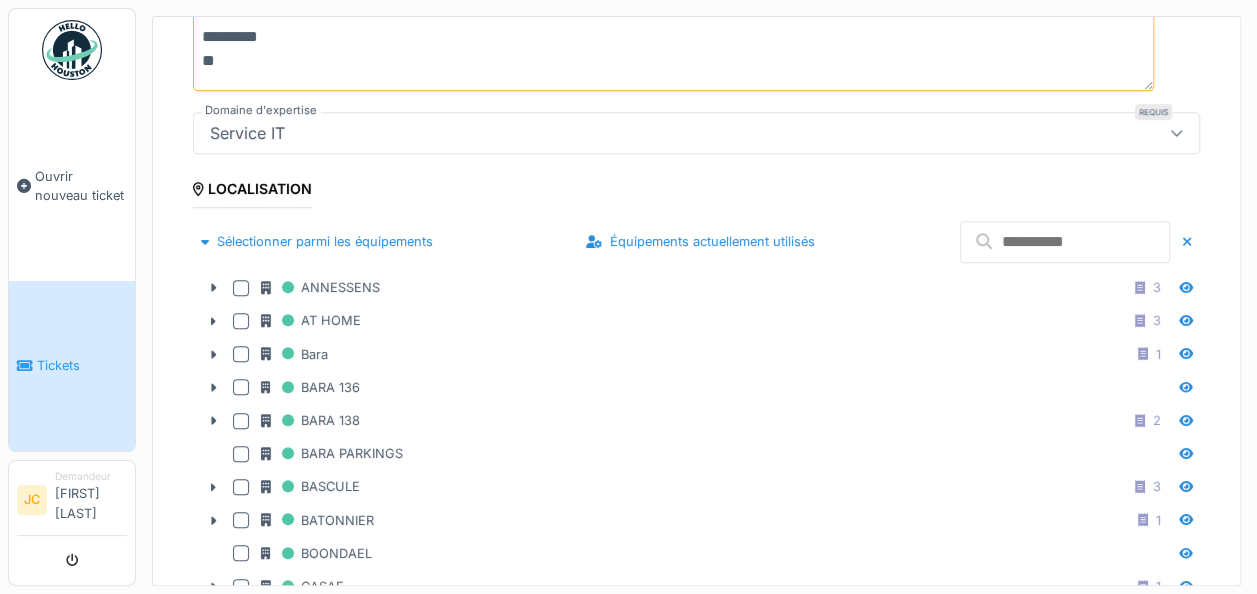 click at bounding box center [1065, 242] 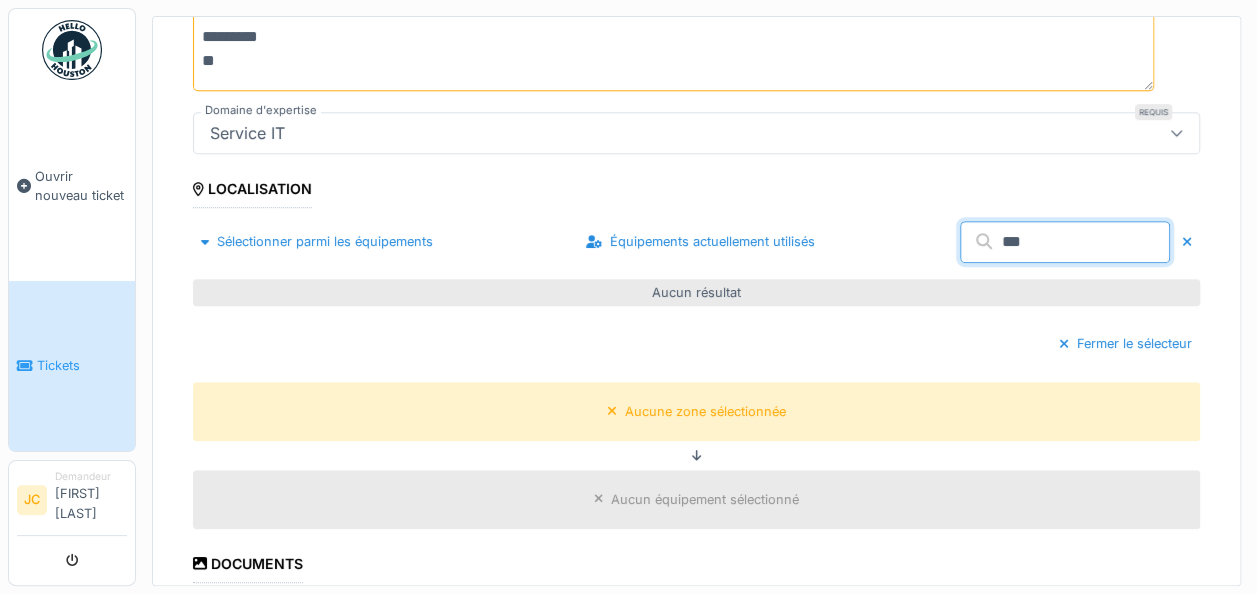 scroll, scrollTop: 500, scrollLeft: 0, axis: vertical 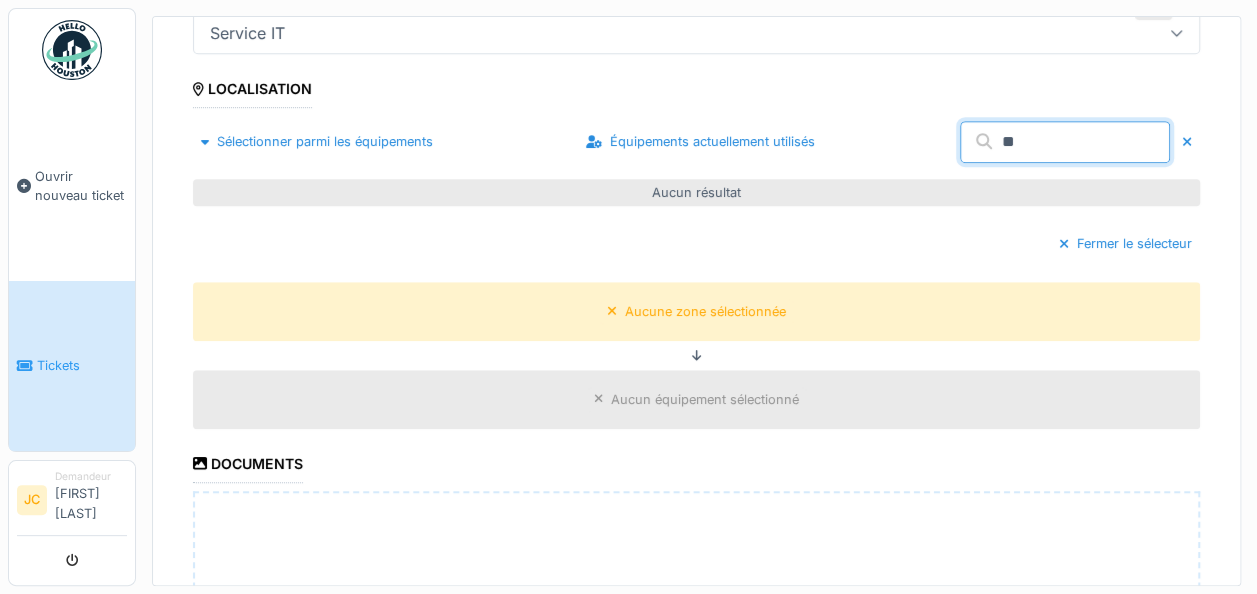type on "*" 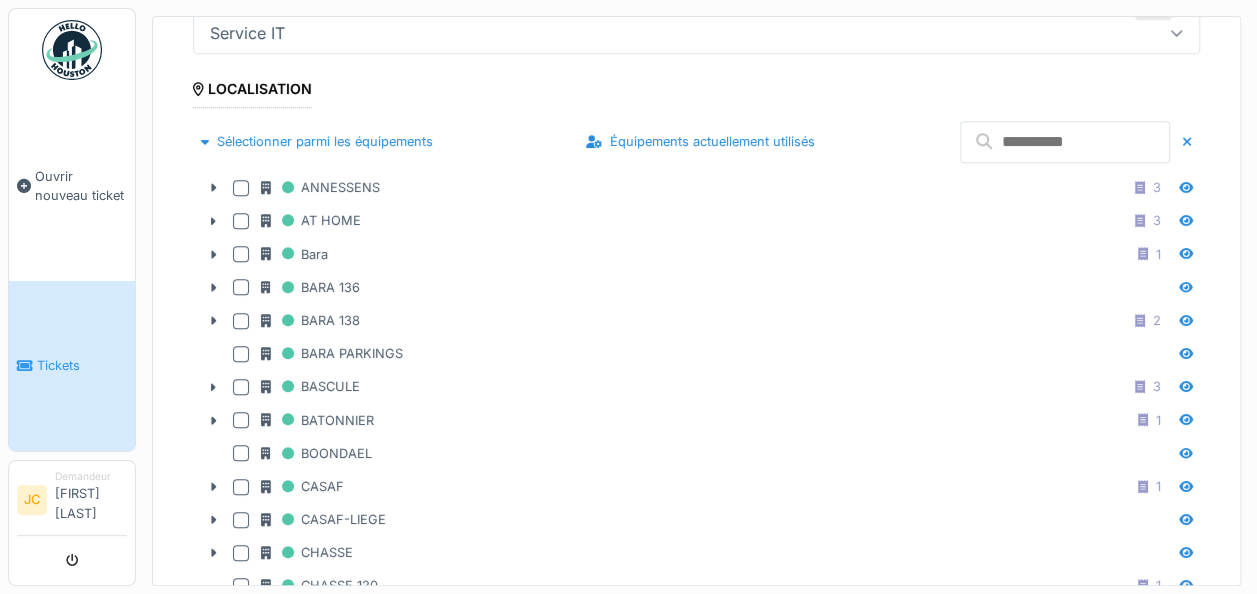 click at bounding box center [1065, 142] 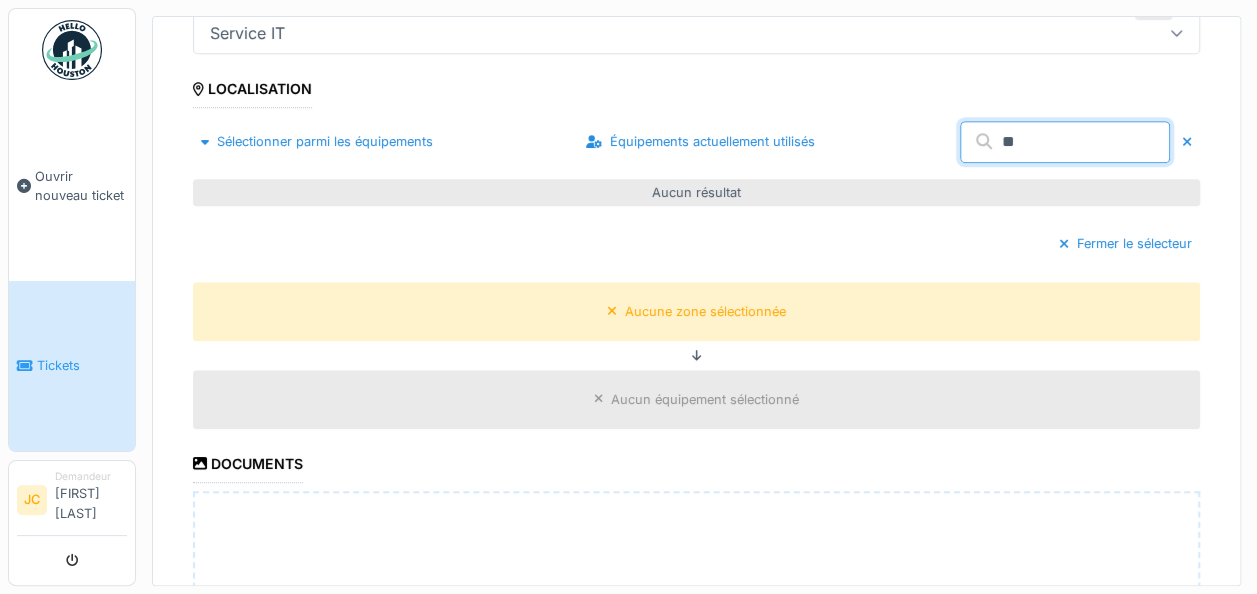 type on "*" 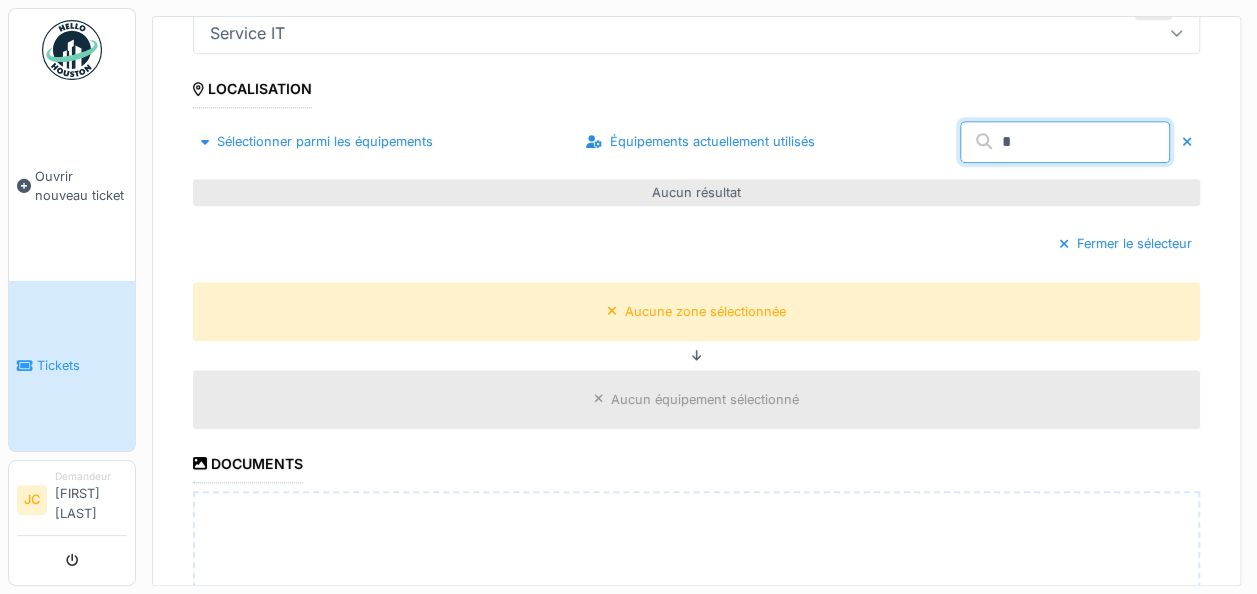 type 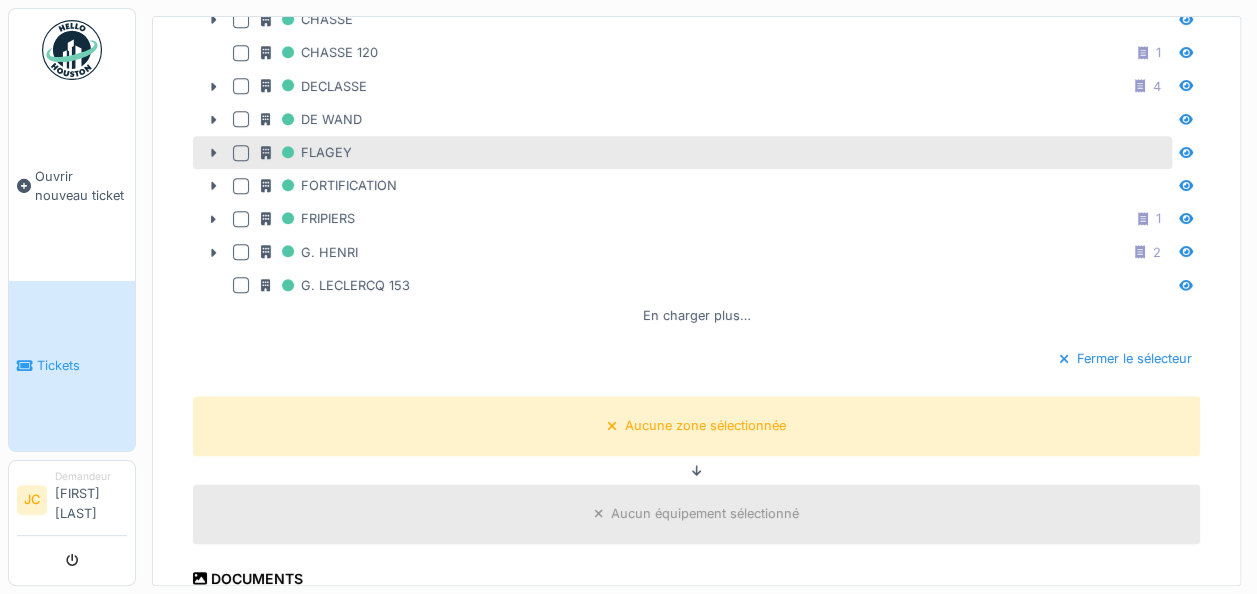 scroll, scrollTop: 1100, scrollLeft: 0, axis: vertical 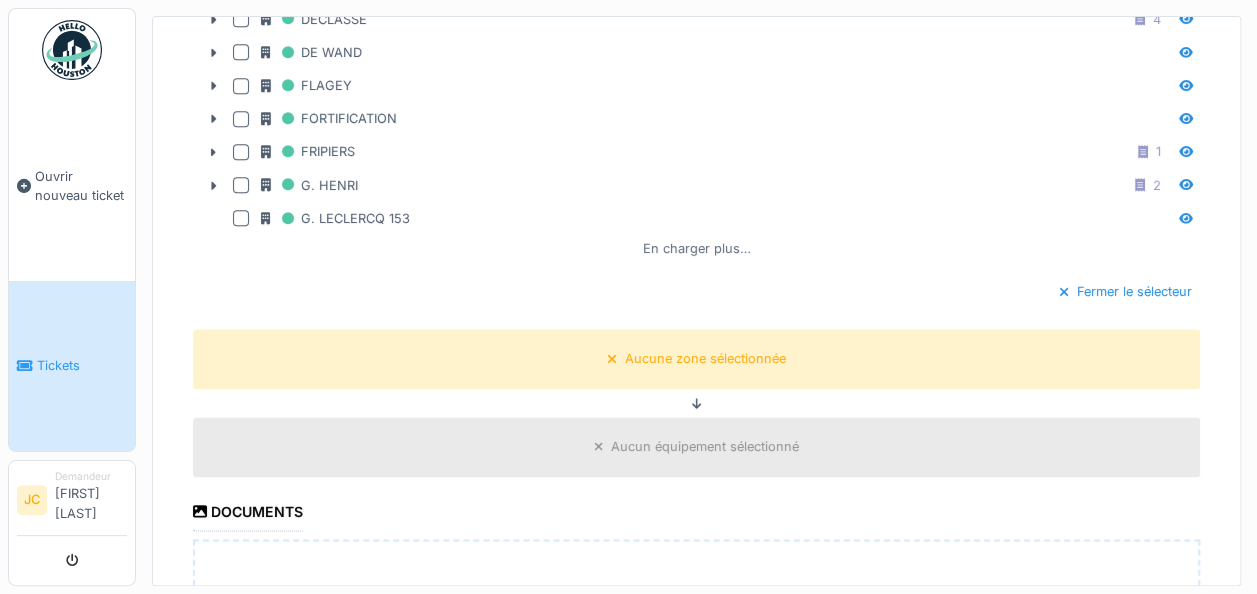 click on "En charger plus…" at bounding box center (697, 248) 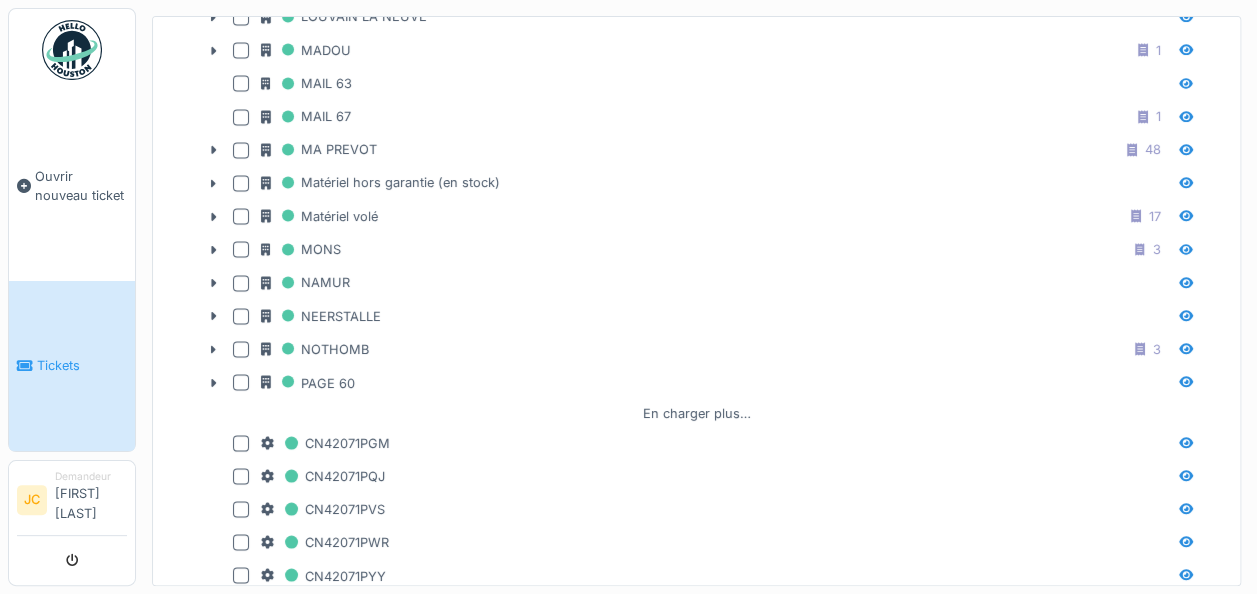 scroll, scrollTop: 1700, scrollLeft: 0, axis: vertical 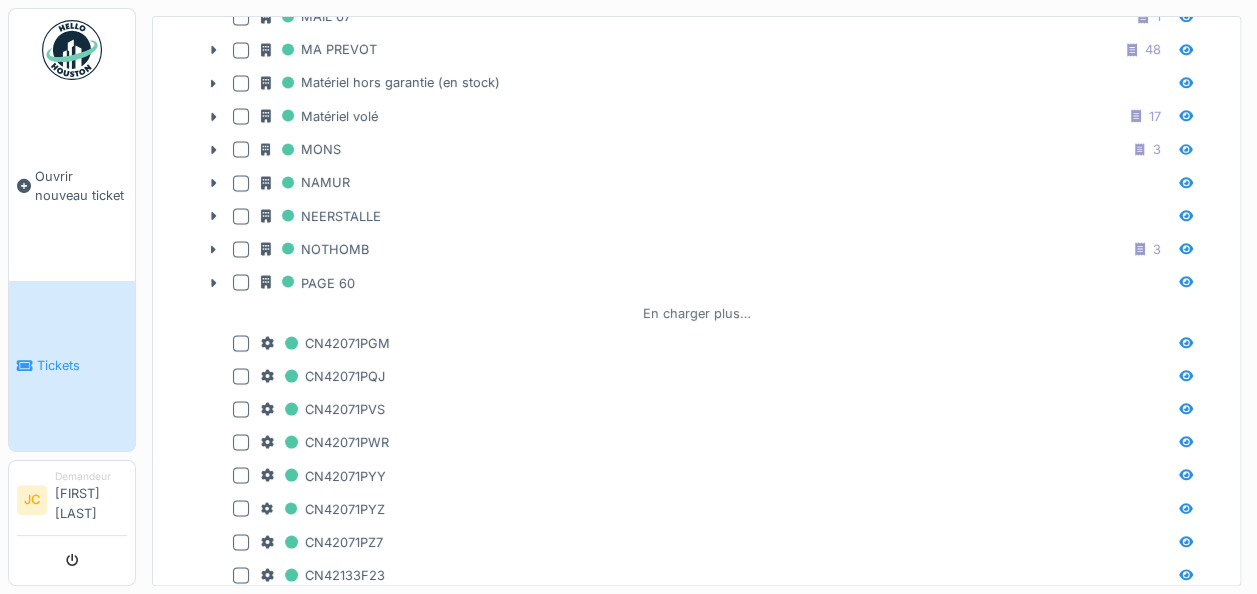click on "En charger plus…" at bounding box center (697, 312) 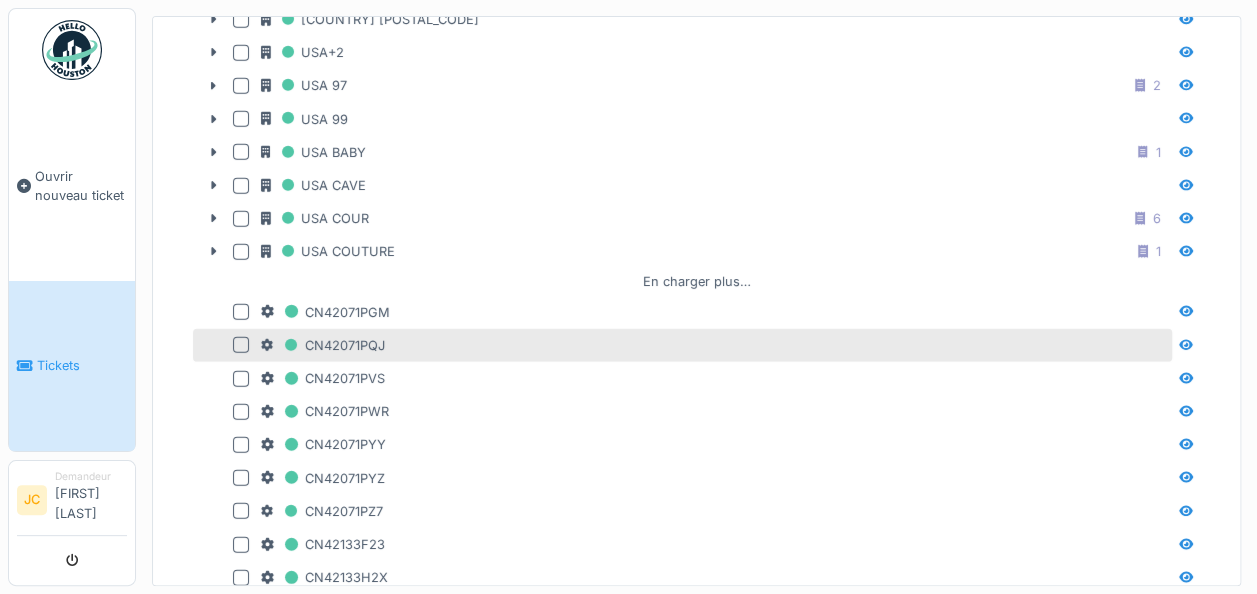 scroll, scrollTop: 2400, scrollLeft: 0, axis: vertical 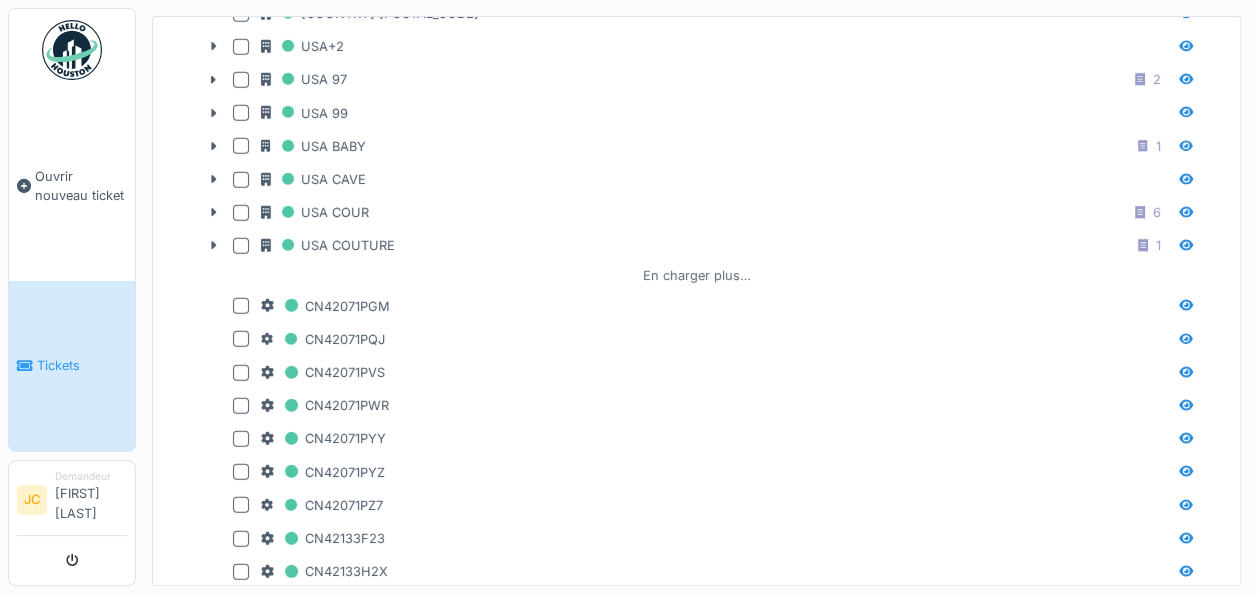 click on "En charger plus…" at bounding box center (697, 275) 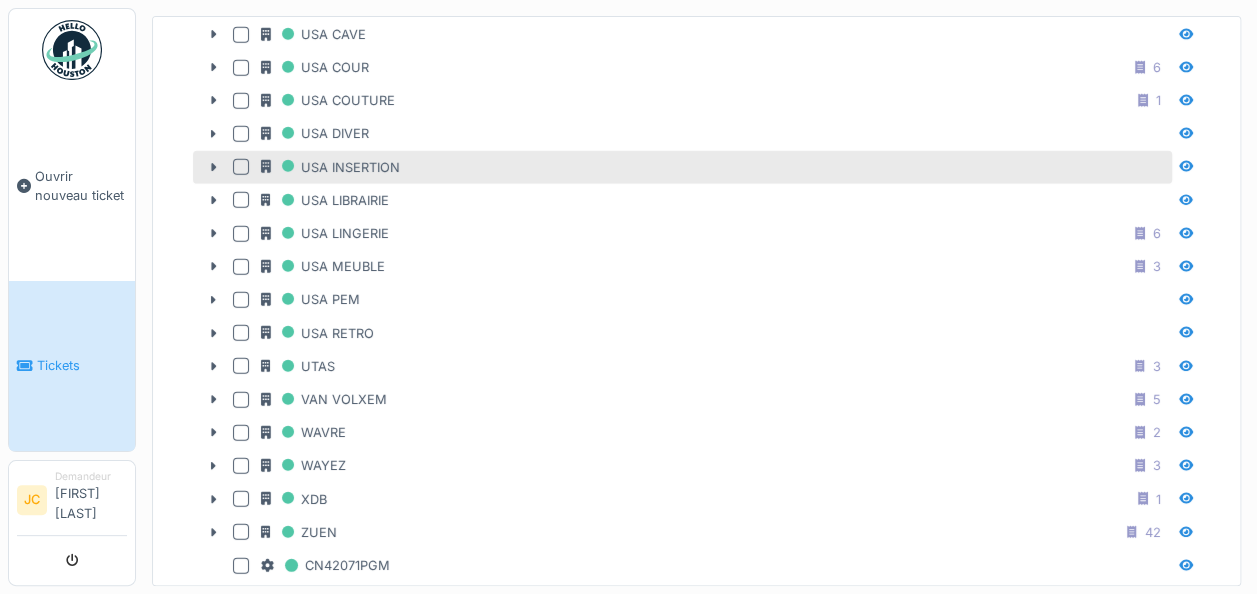 scroll, scrollTop: 2600, scrollLeft: 0, axis: vertical 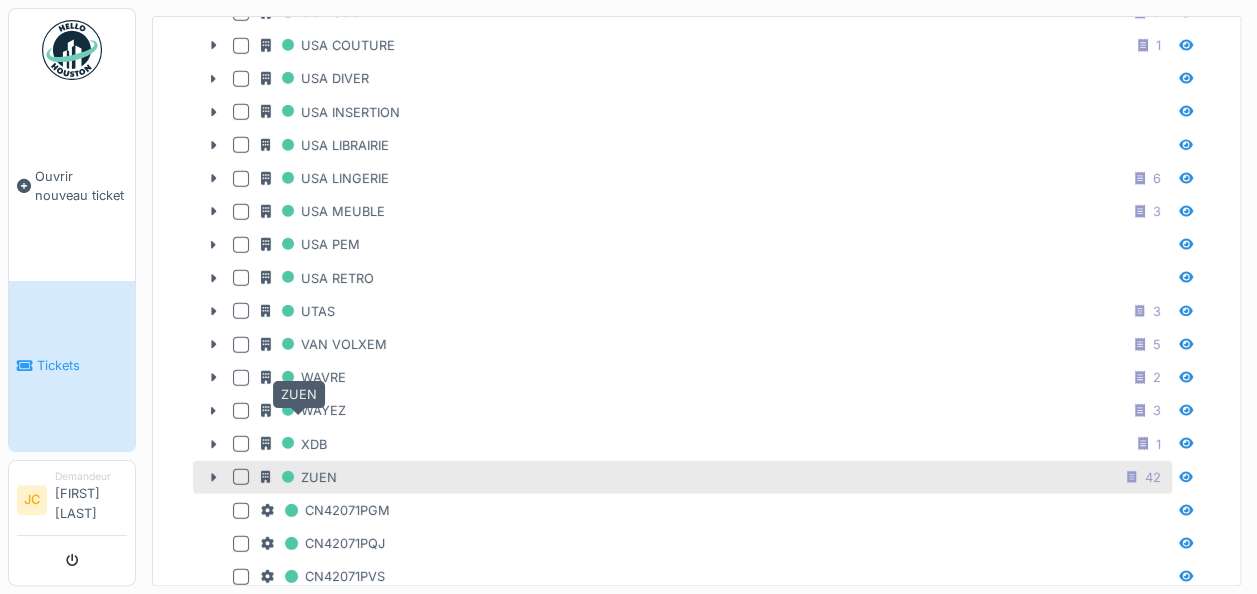 click on "ZUEN" at bounding box center (299, 477) 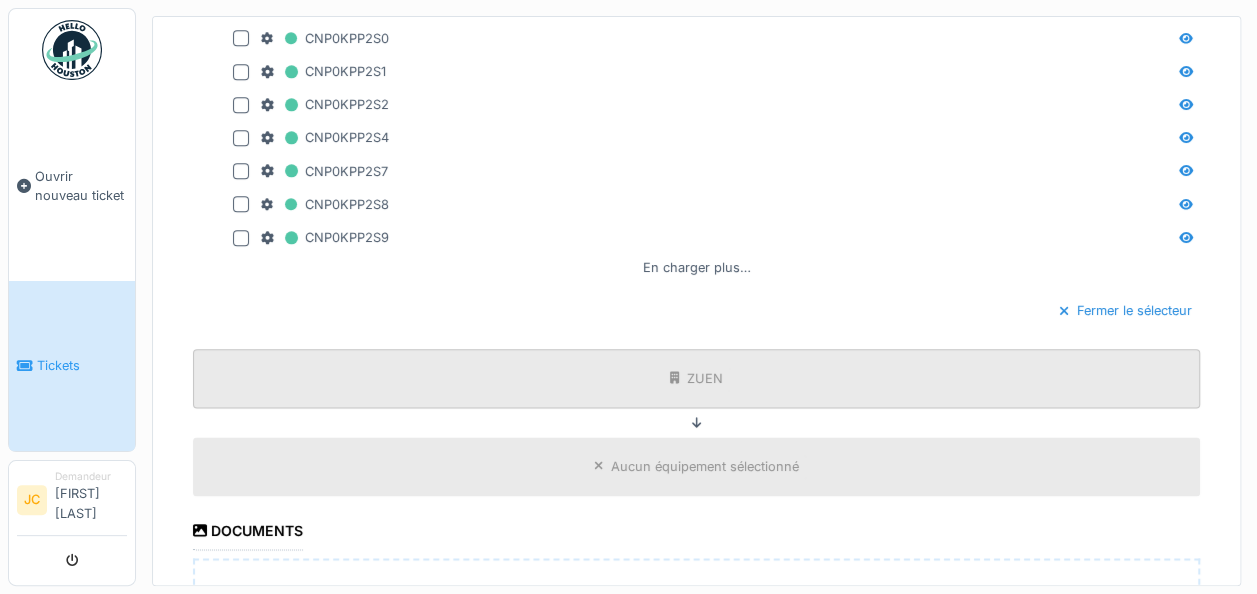 scroll, scrollTop: 5100, scrollLeft: 0, axis: vertical 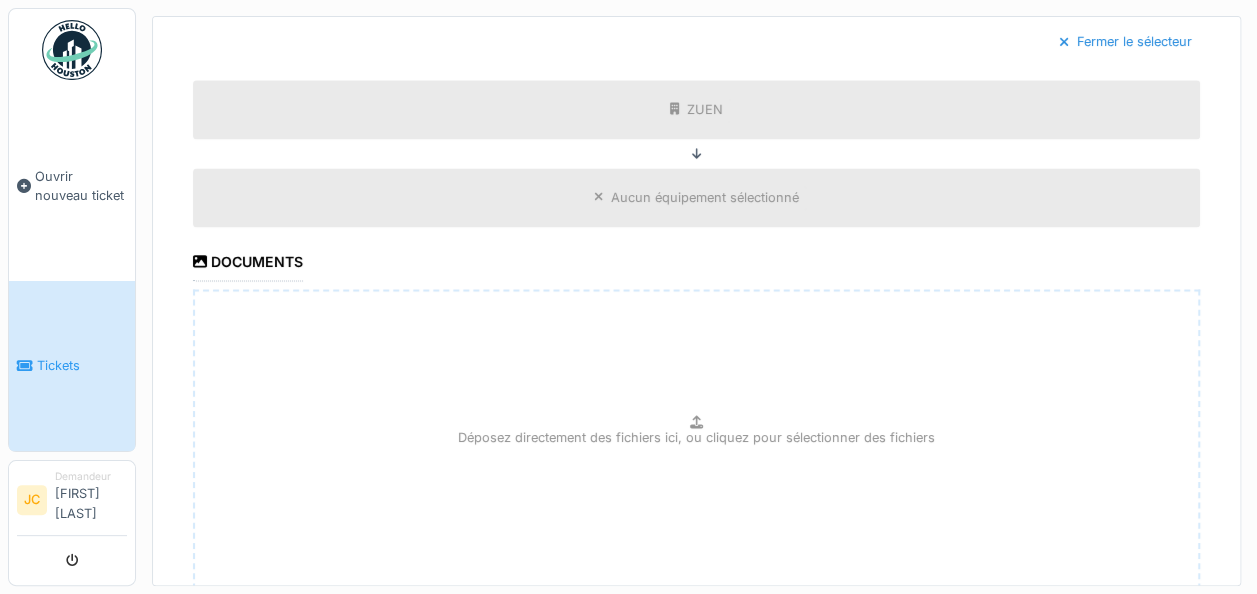 click on "**********" at bounding box center (696, 642) 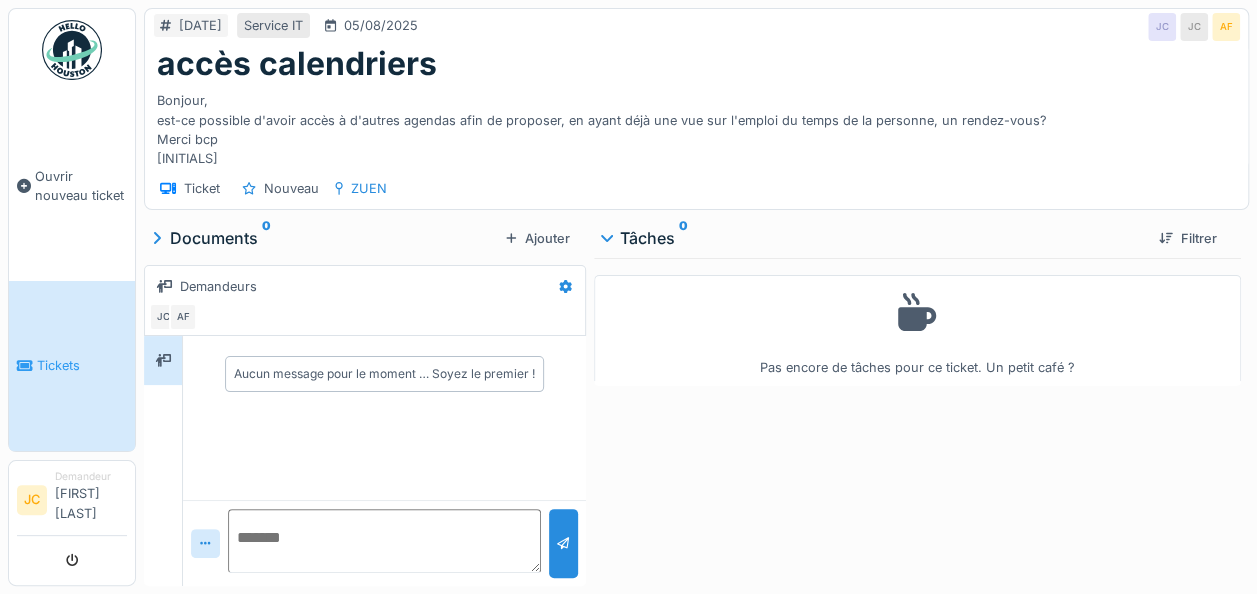 scroll, scrollTop: 0, scrollLeft: 0, axis: both 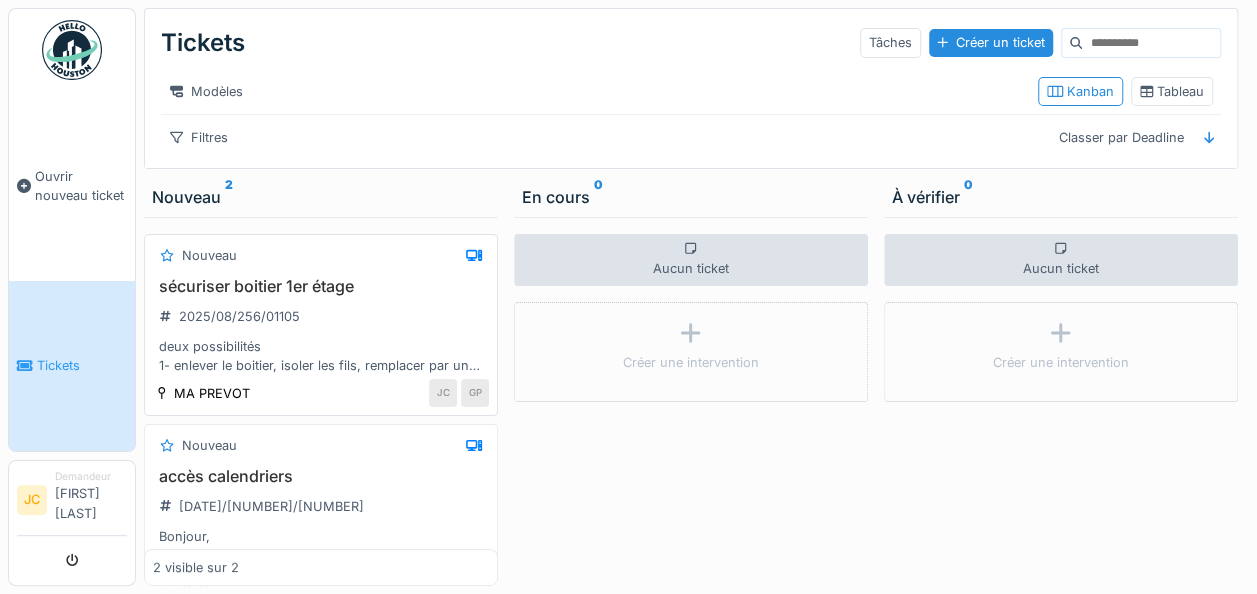 click on "sécuriser boitier 1er étage" at bounding box center [321, 286] 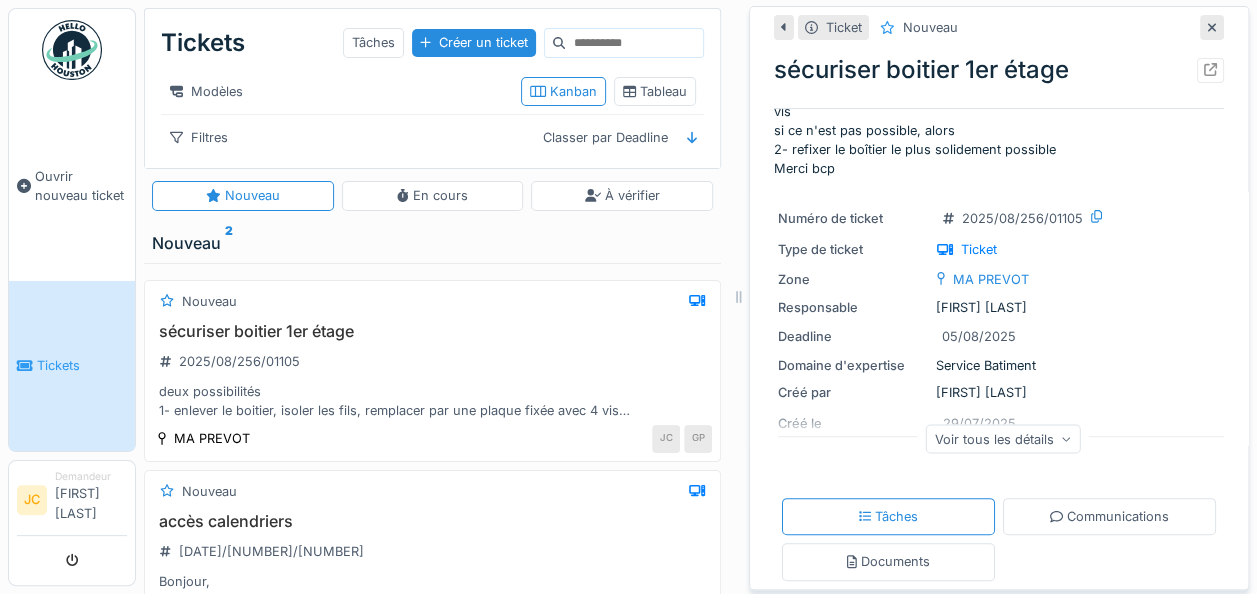 scroll, scrollTop: 200, scrollLeft: 0, axis: vertical 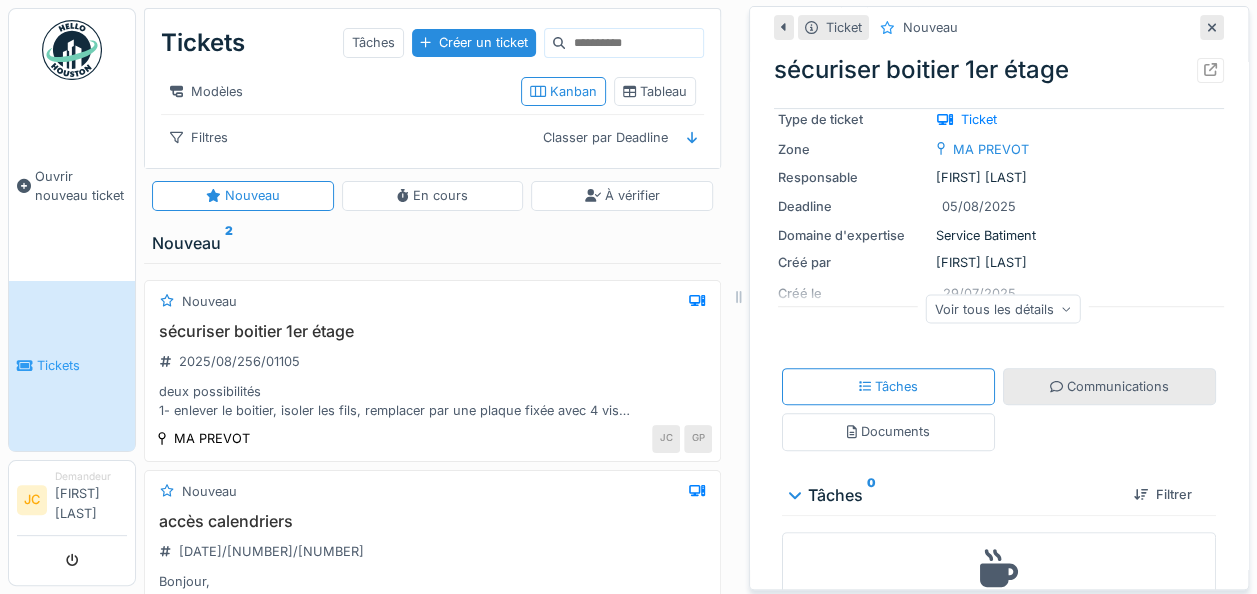click on "Communications" at bounding box center (1109, 386) 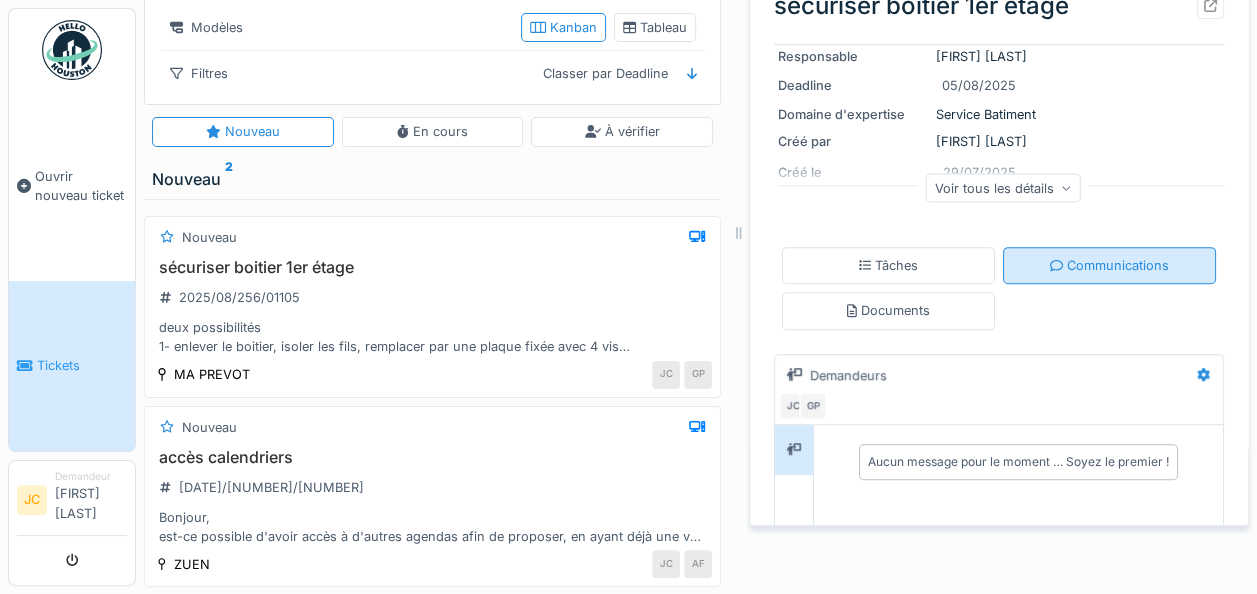 scroll, scrollTop: 118, scrollLeft: 0, axis: vertical 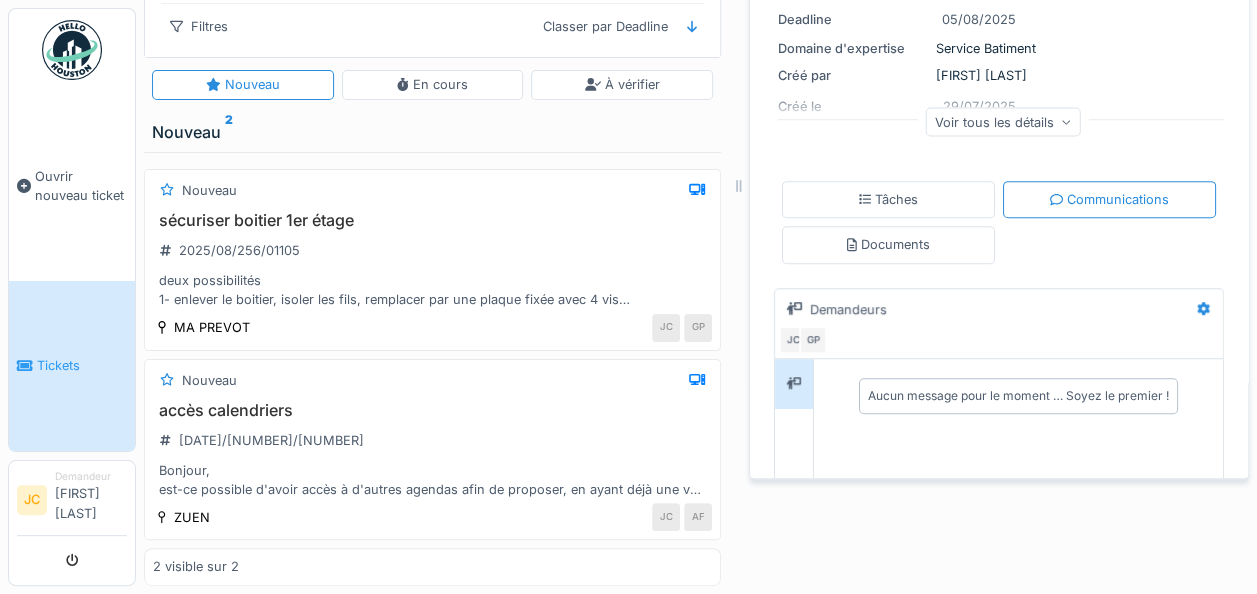 click on "Aucun message pour le moment … Soyez le premier !" at bounding box center (1018, 396) 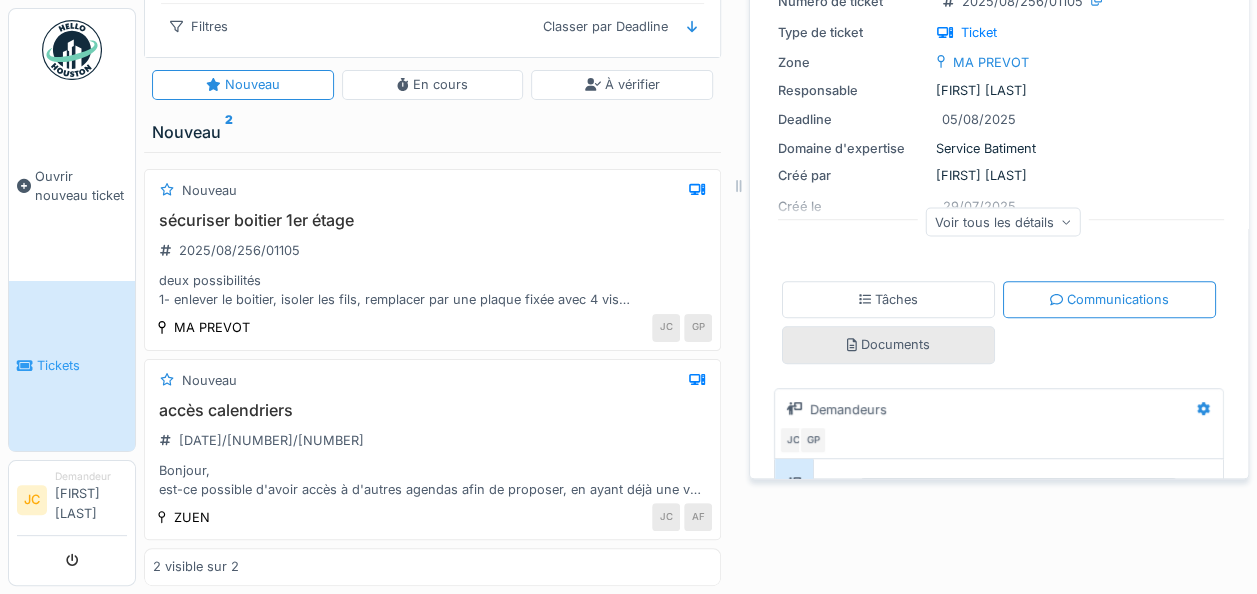 scroll, scrollTop: 0, scrollLeft: 0, axis: both 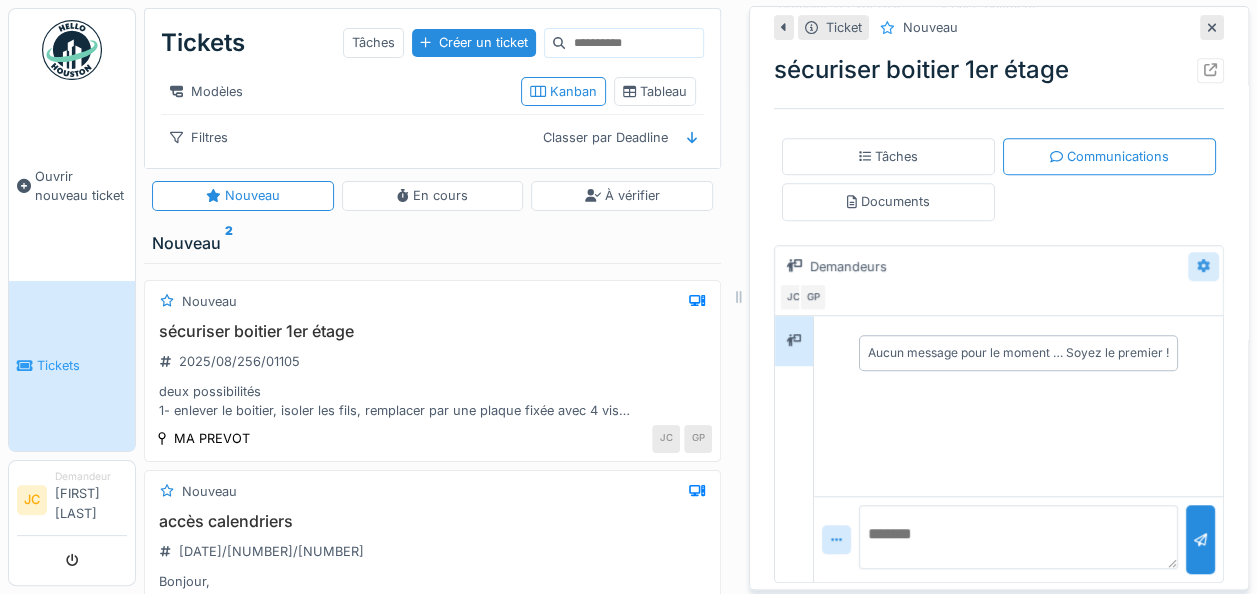 click 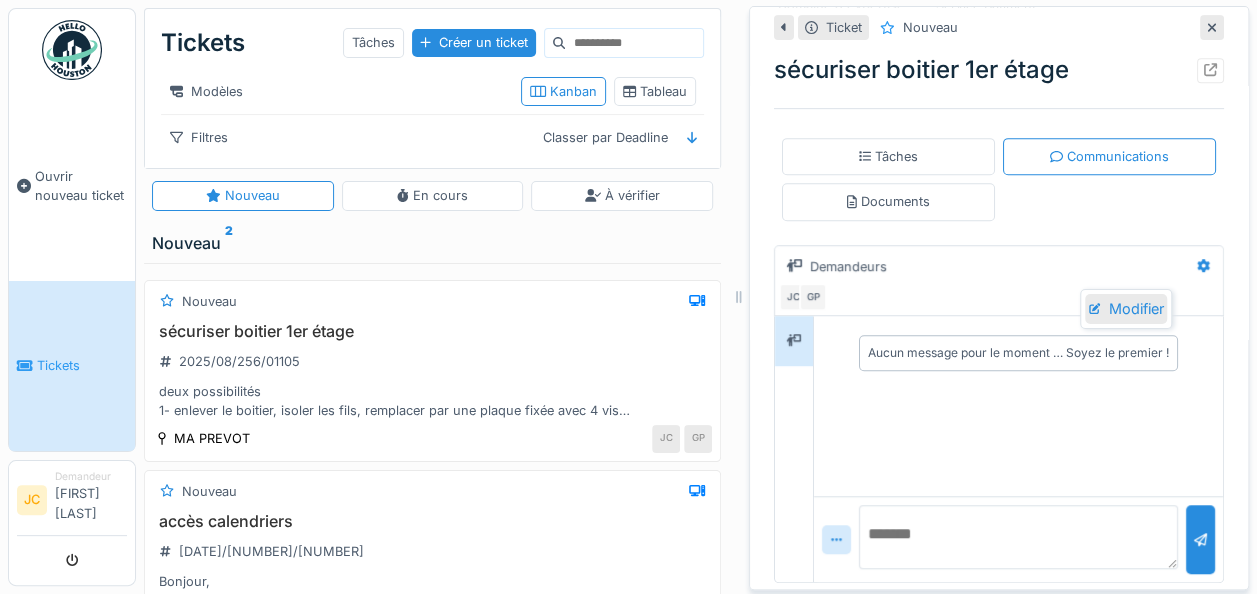 click on "Modifier" at bounding box center [1126, 309] 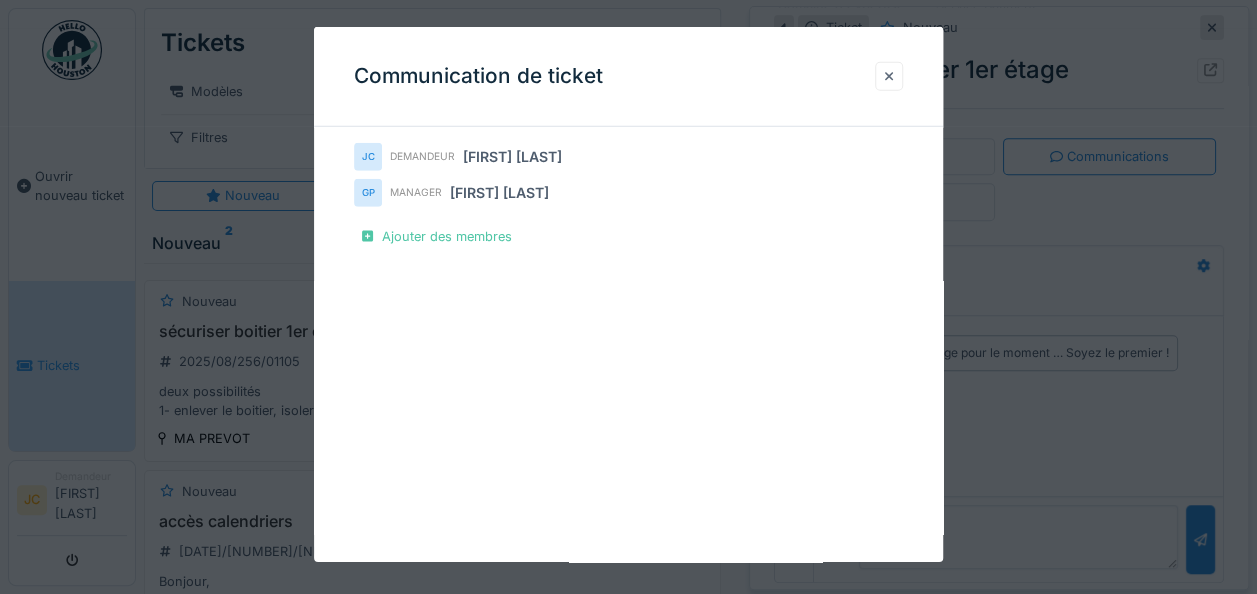 click at bounding box center [889, 76] 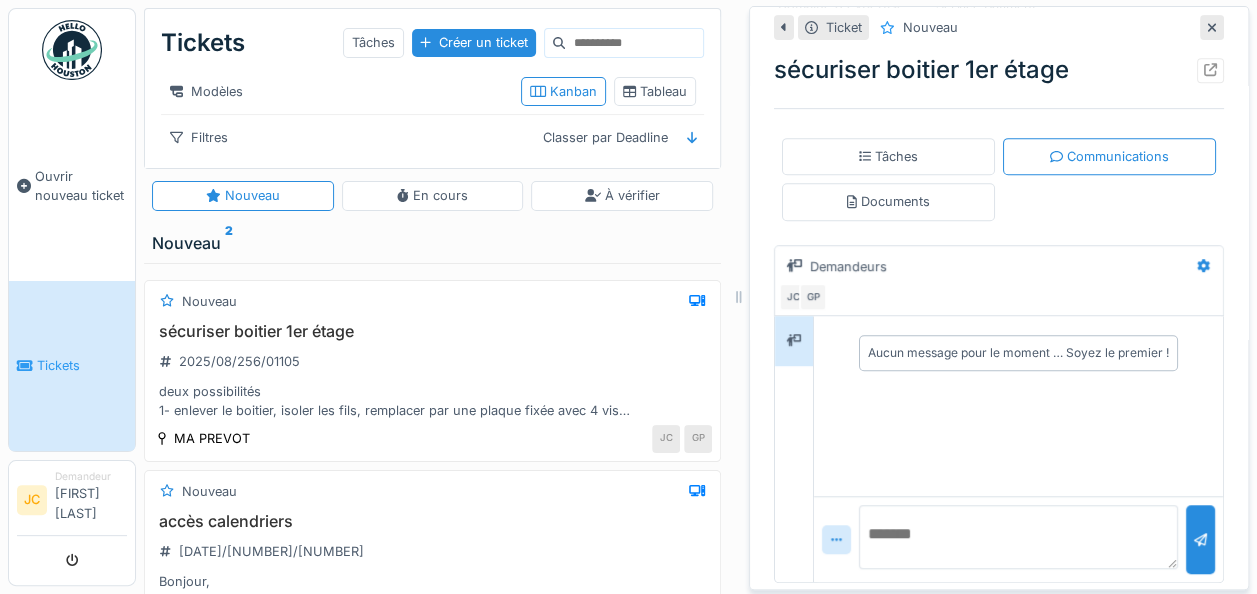 click on "Aucun message pour le moment … Soyez le premier !" at bounding box center (1018, 353) 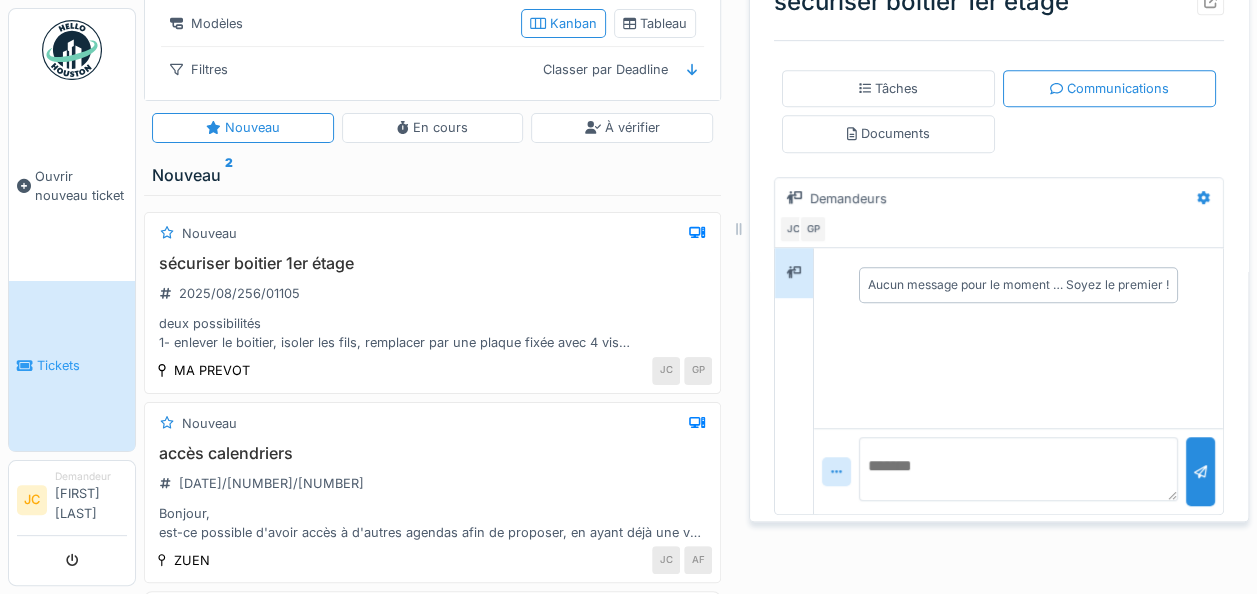 scroll, scrollTop: 100, scrollLeft: 0, axis: vertical 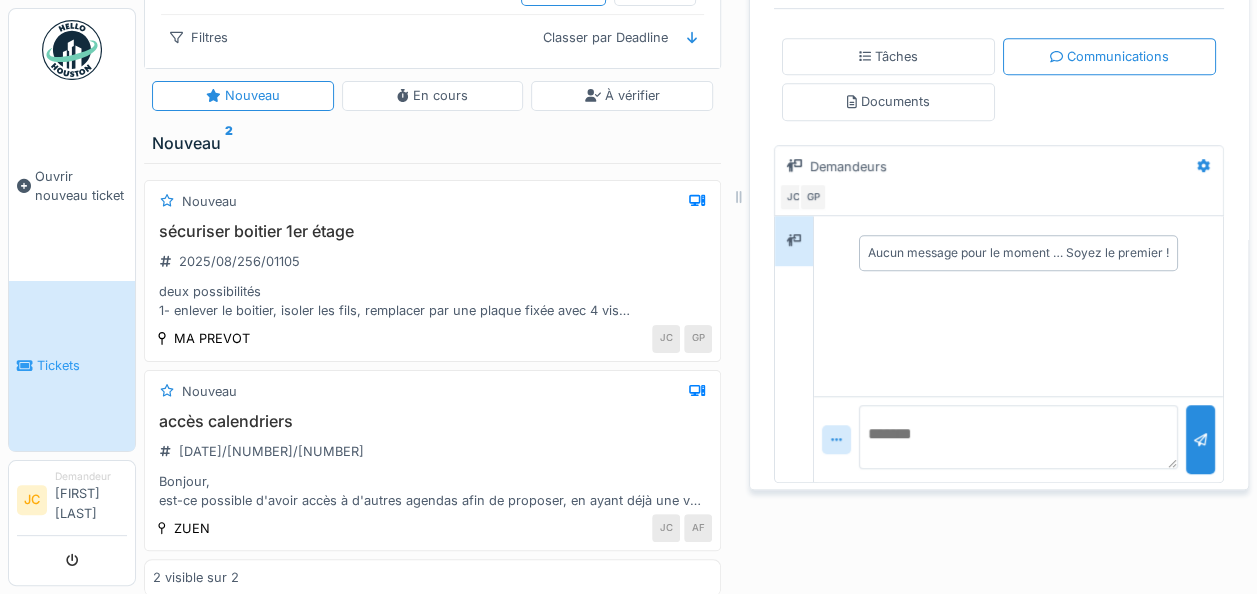 click at bounding box center [1018, 437] 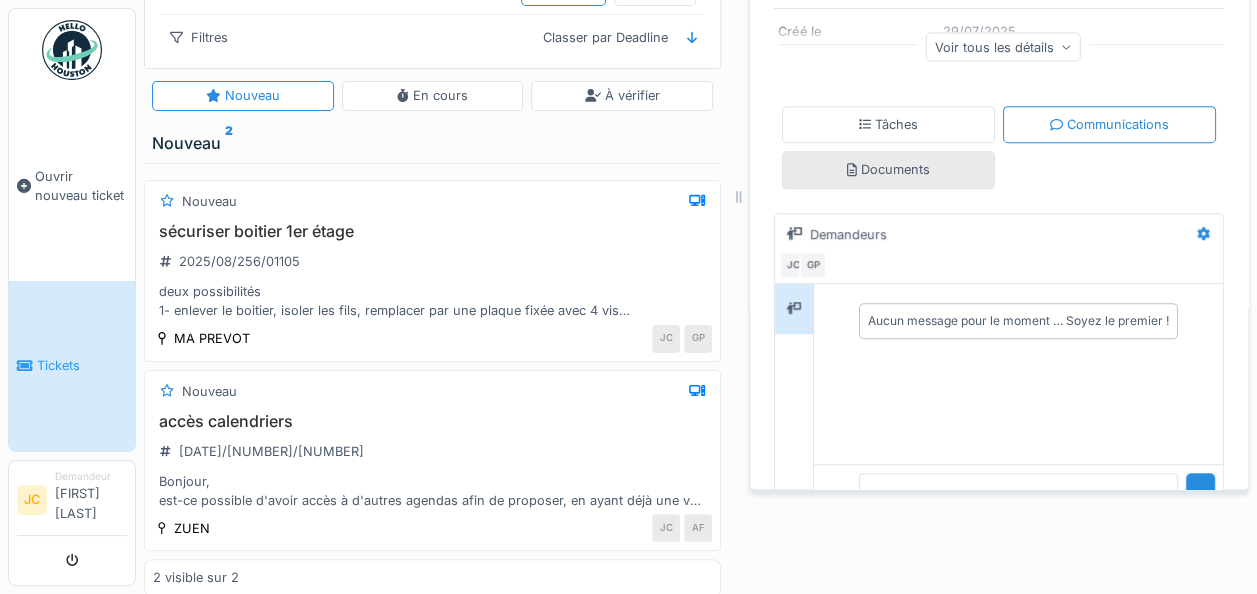 scroll, scrollTop: 330, scrollLeft: 0, axis: vertical 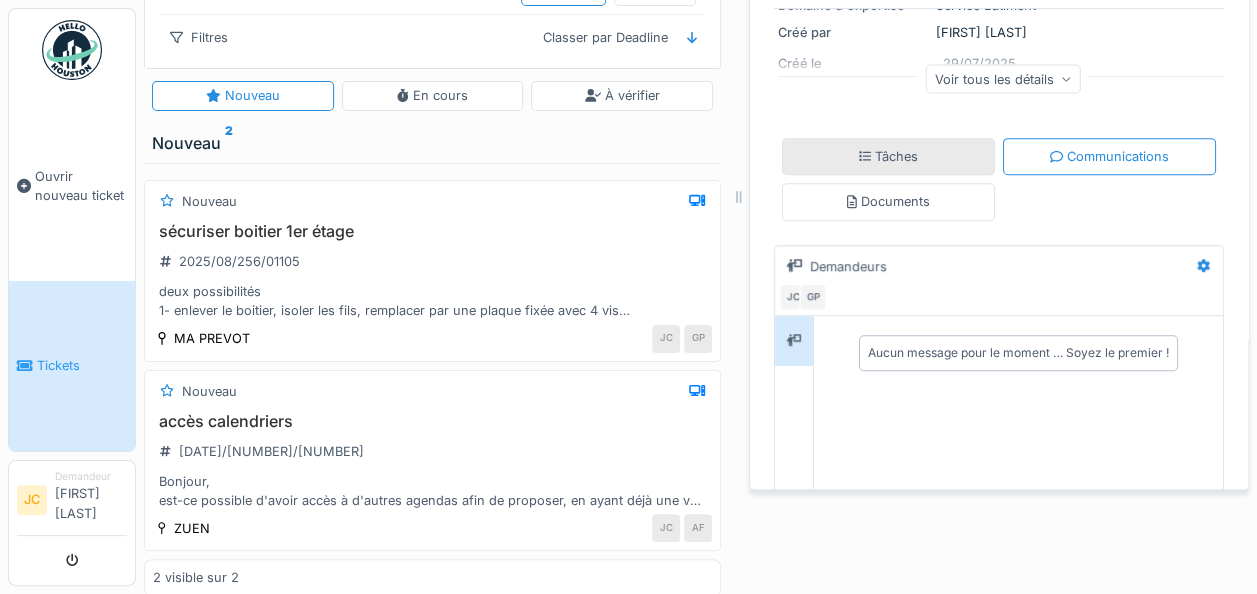 click on "Tâches" at bounding box center (888, 156) 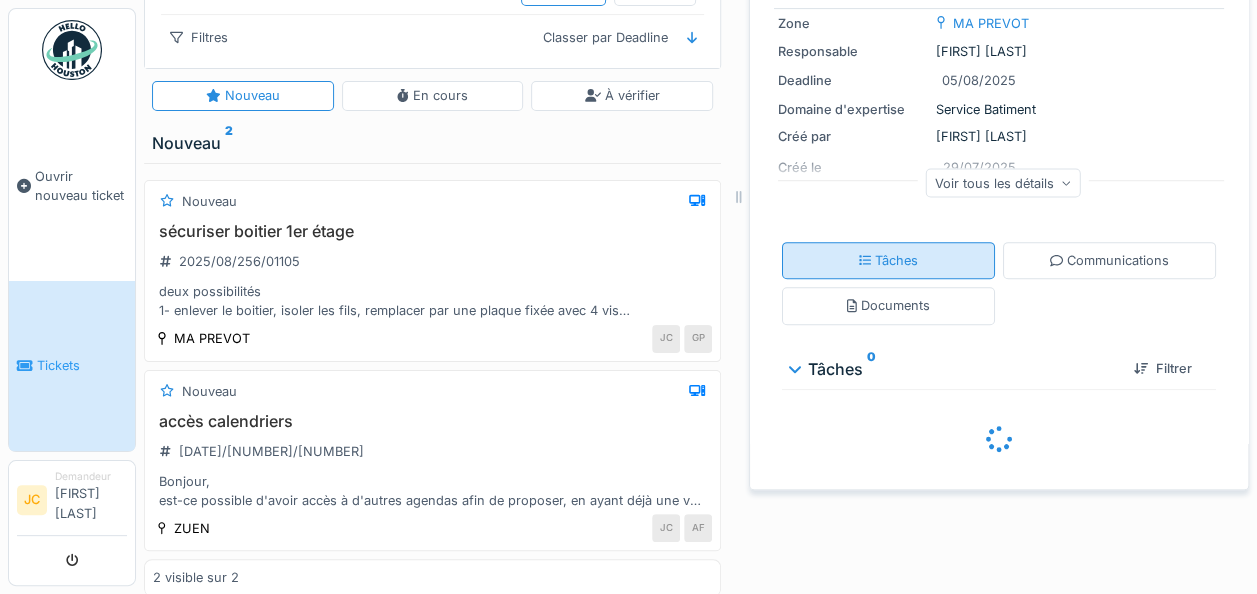 scroll, scrollTop: 225, scrollLeft: 0, axis: vertical 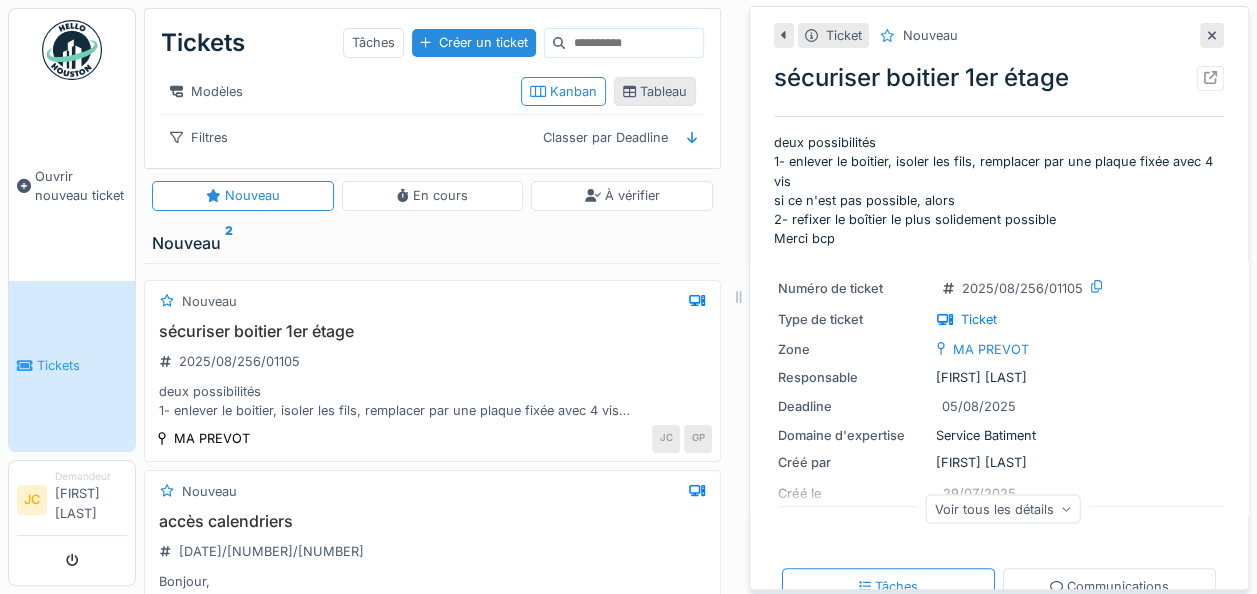 click on "Tableau" at bounding box center [655, 91] 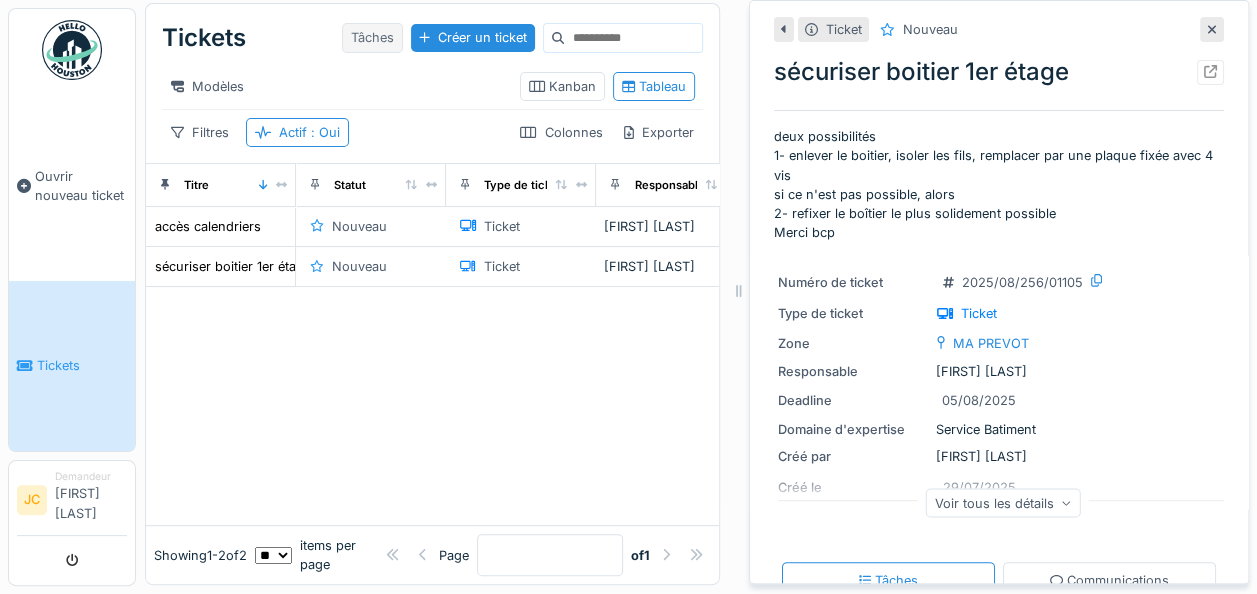 click on "Tâches" at bounding box center (372, 37) 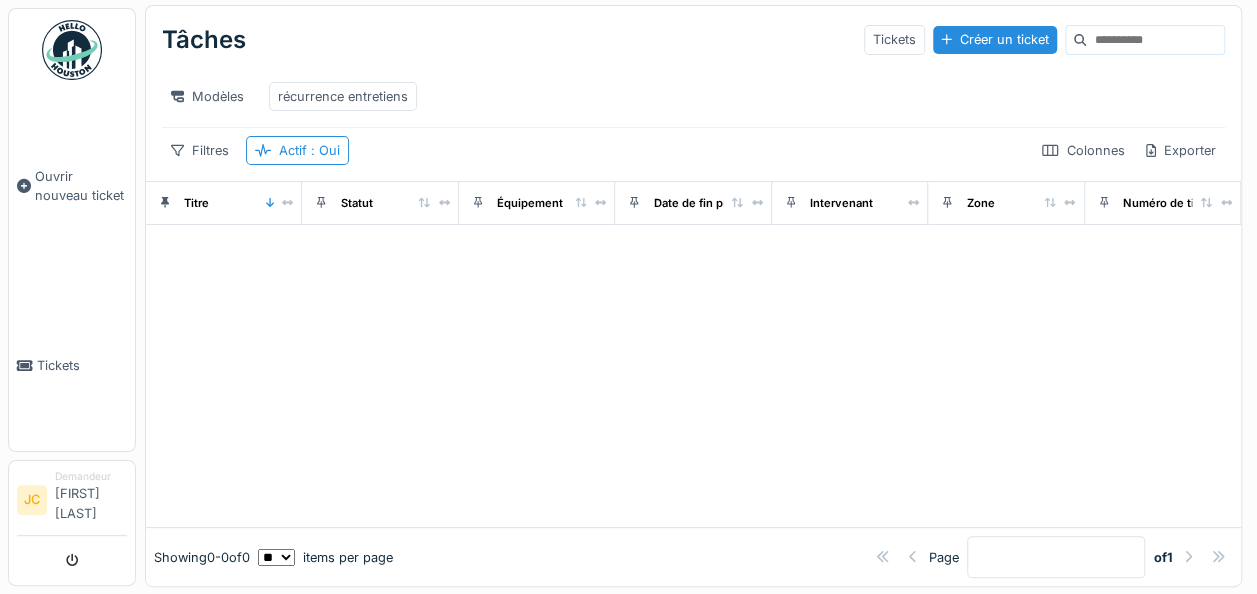 scroll, scrollTop: 0, scrollLeft: 0, axis: both 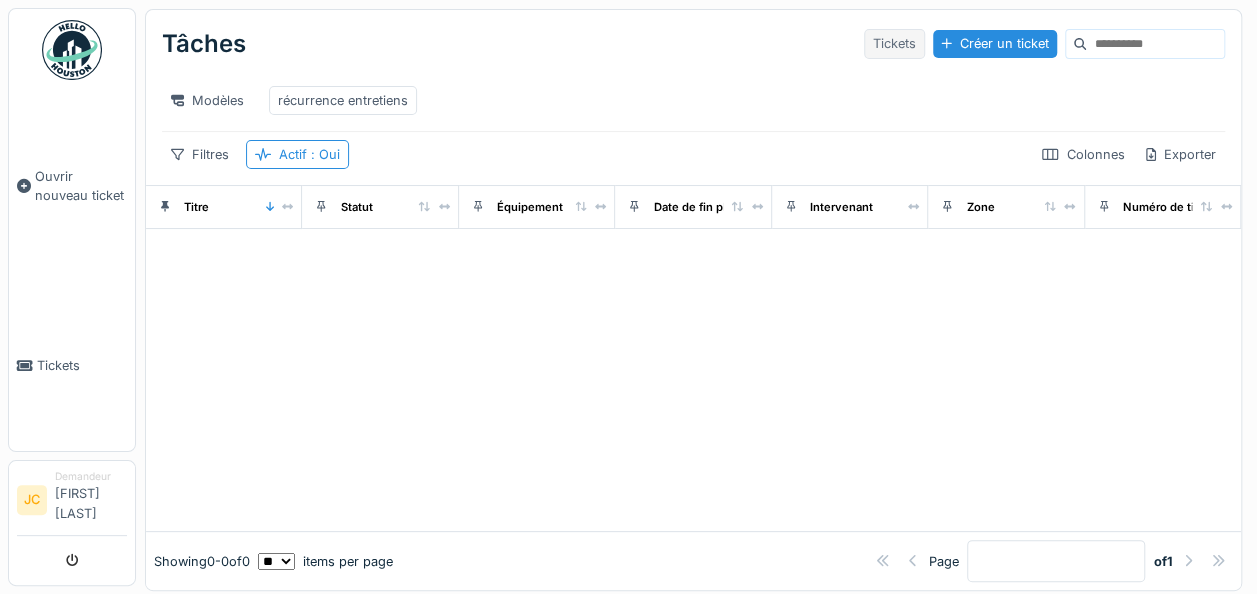 click on "Tickets" at bounding box center (894, 43) 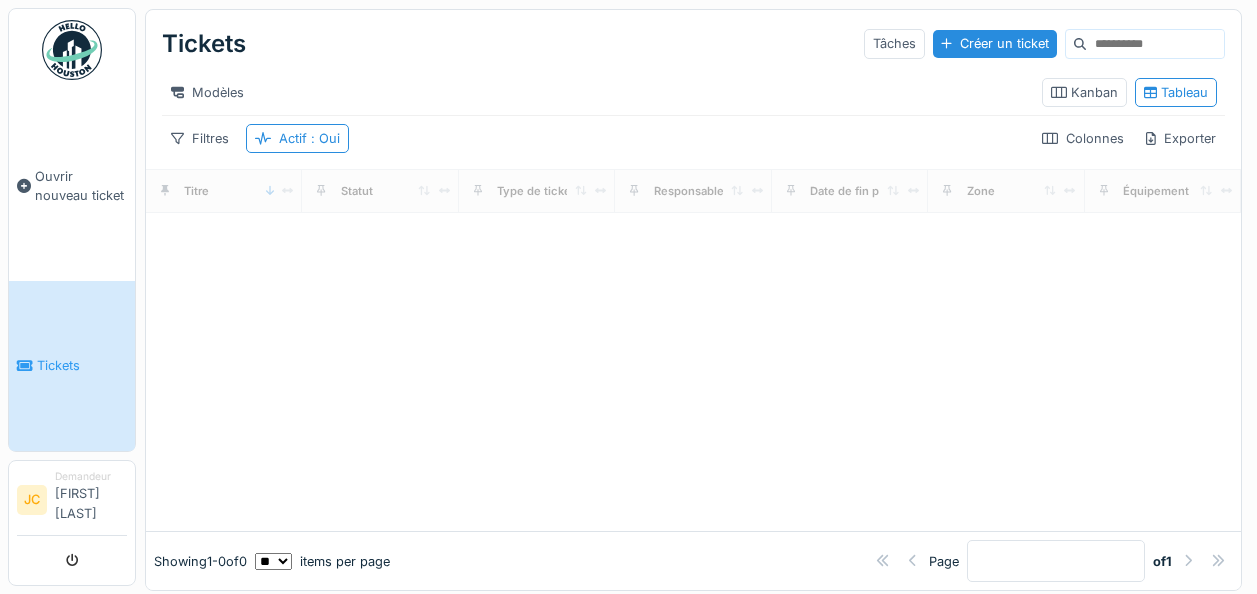 scroll, scrollTop: 0, scrollLeft: 0, axis: both 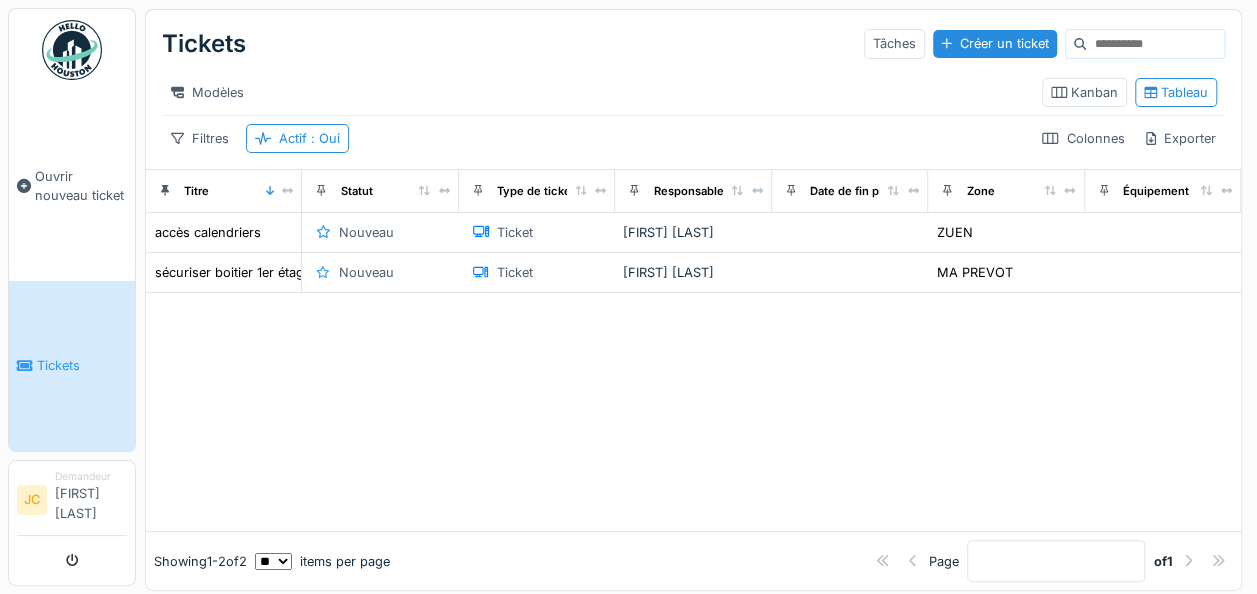 click on "Tickets" at bounding box center (72, 366) 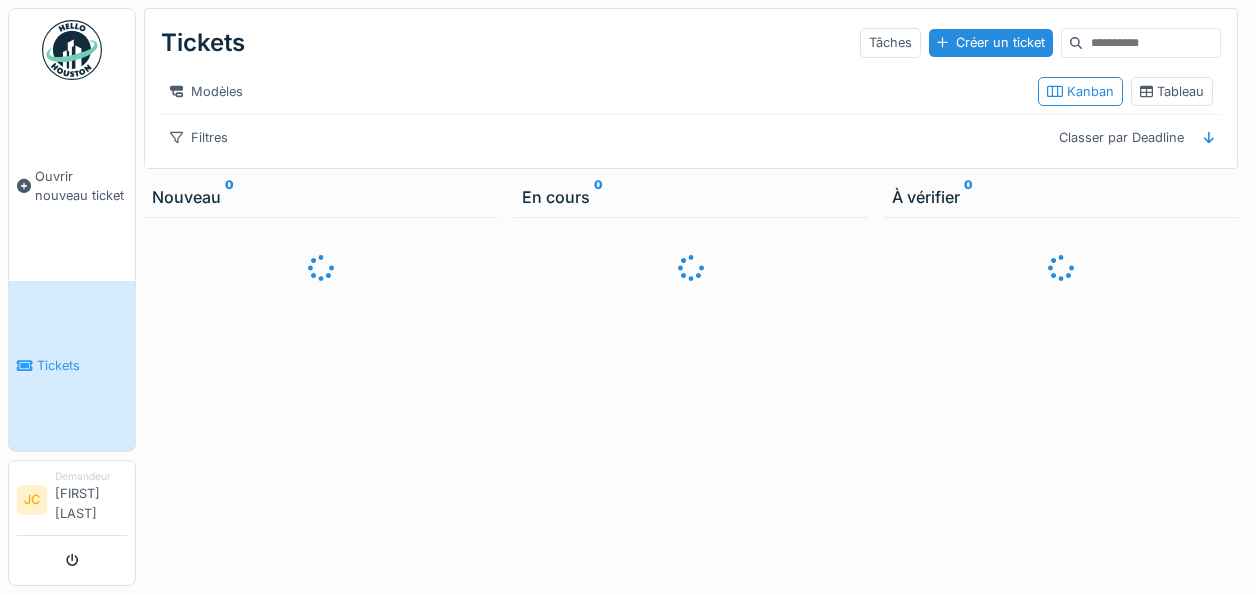 scroll, scrollTop: 0, scrollLeft: 0, axis: both 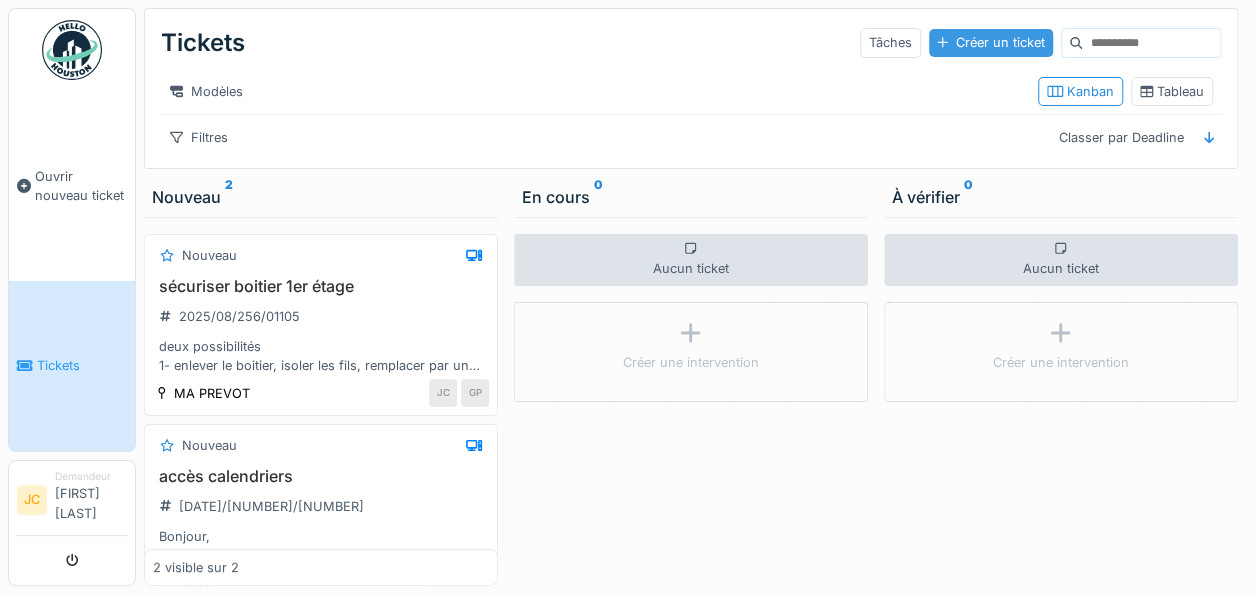 click on "Créer un ticket" at bounding box center [991, 42] 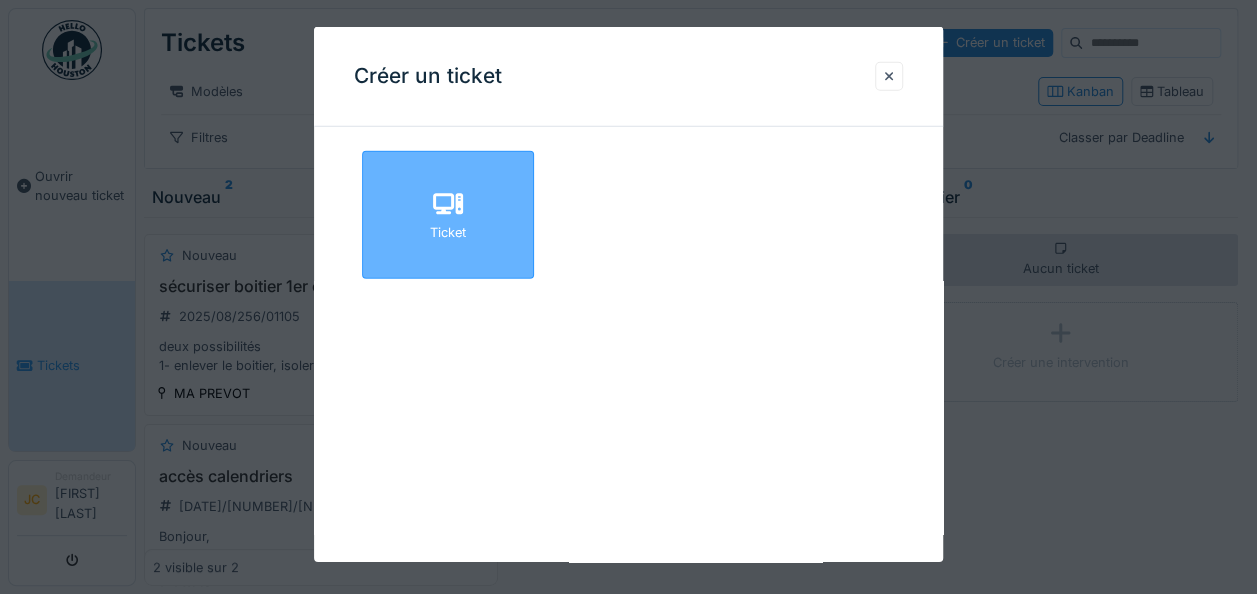 click on "Ticket" at bounding box center (448, 232) 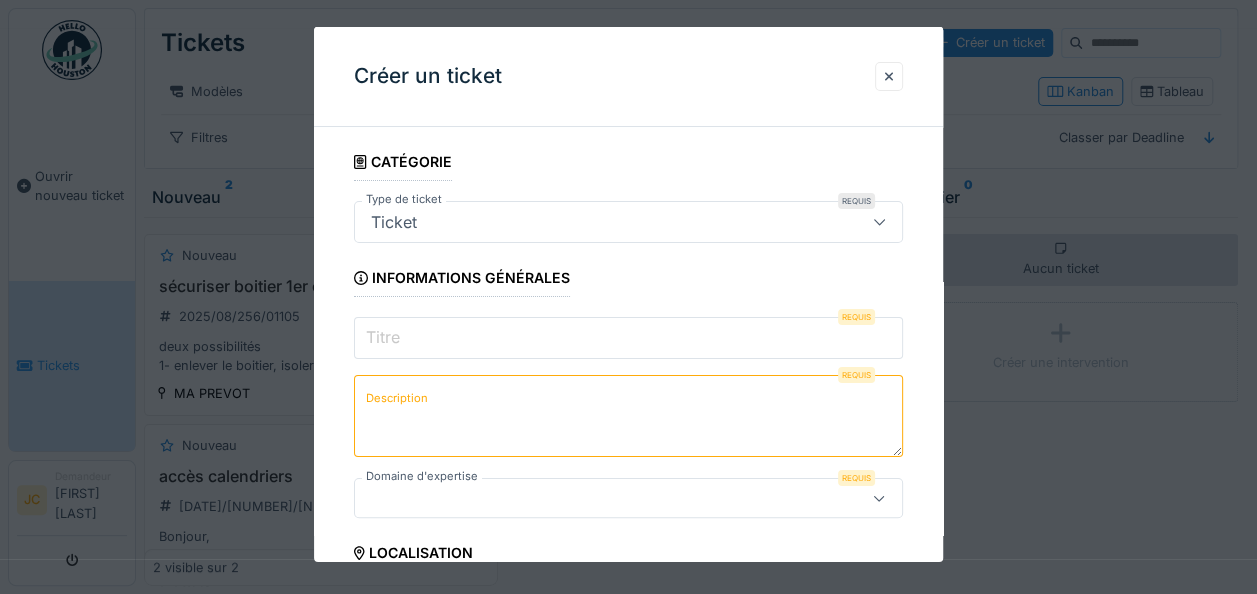 click on "Titre" at bounding box center (628, 338) 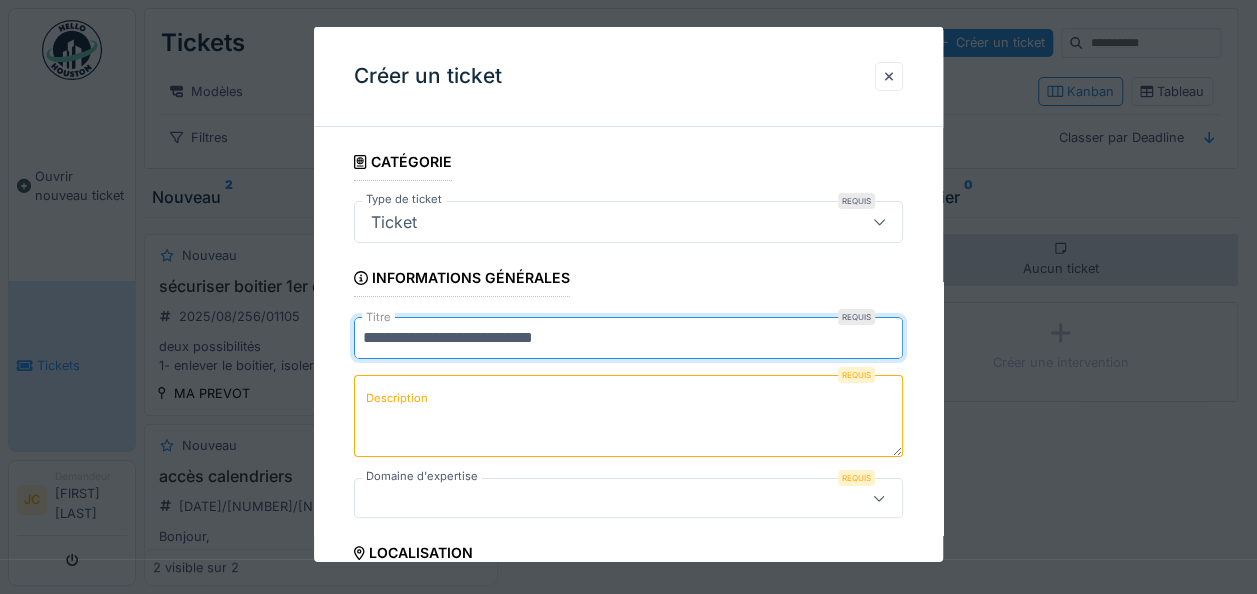 type on "**********" 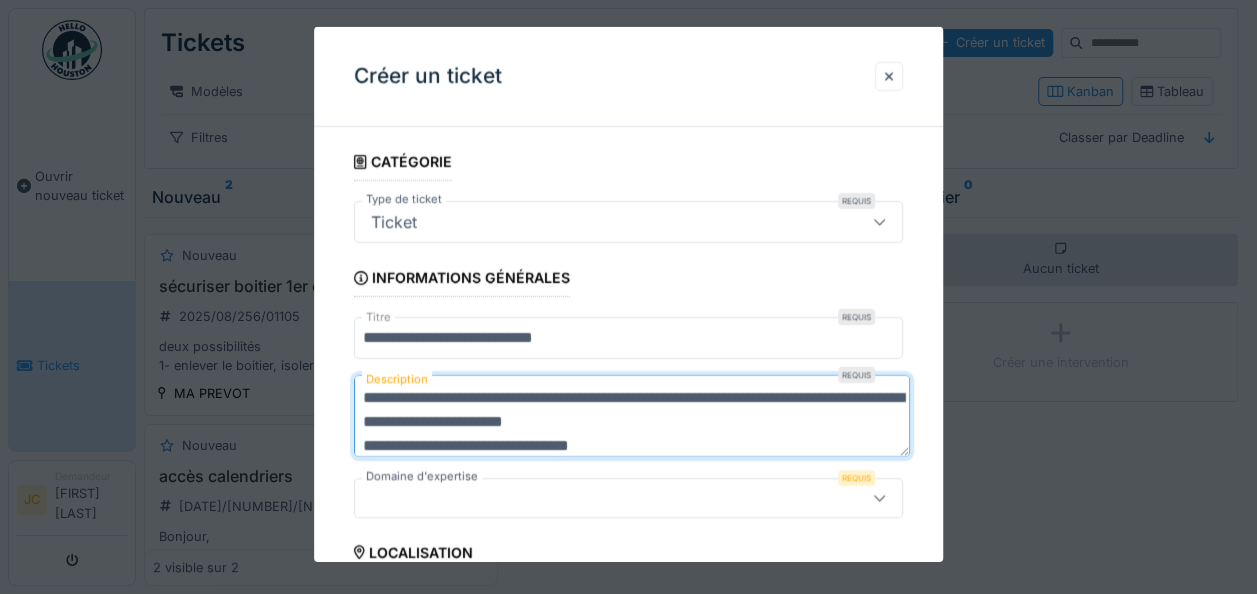 scroll, scrollTop: 24, scrollLeft: 0, axis: vertical 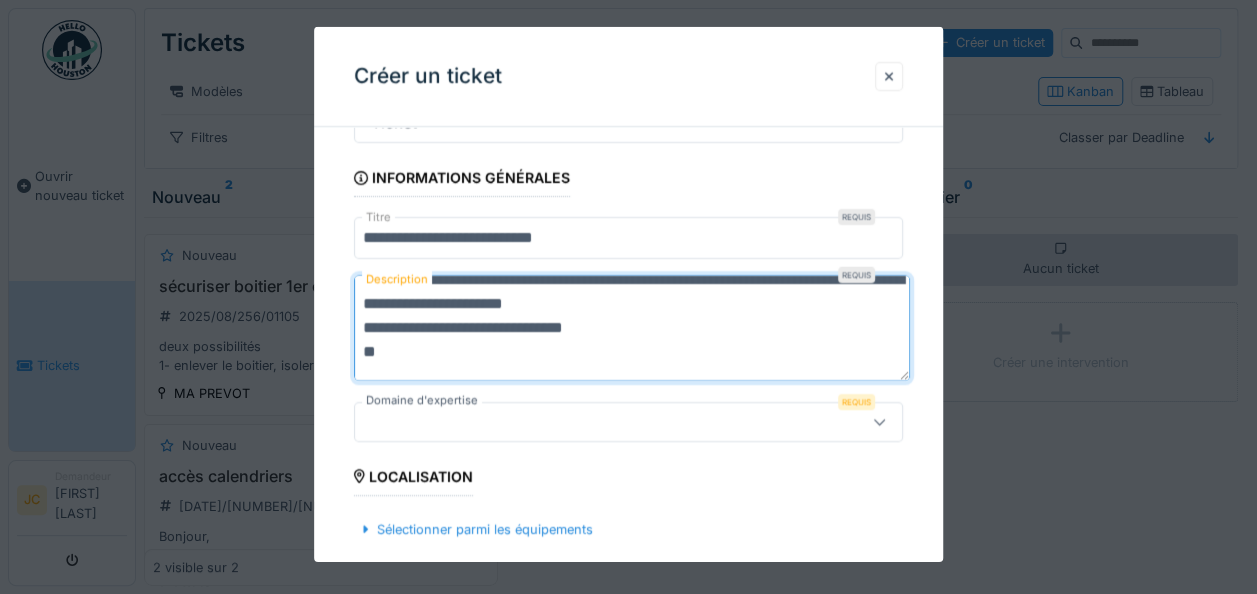 type on "**********" 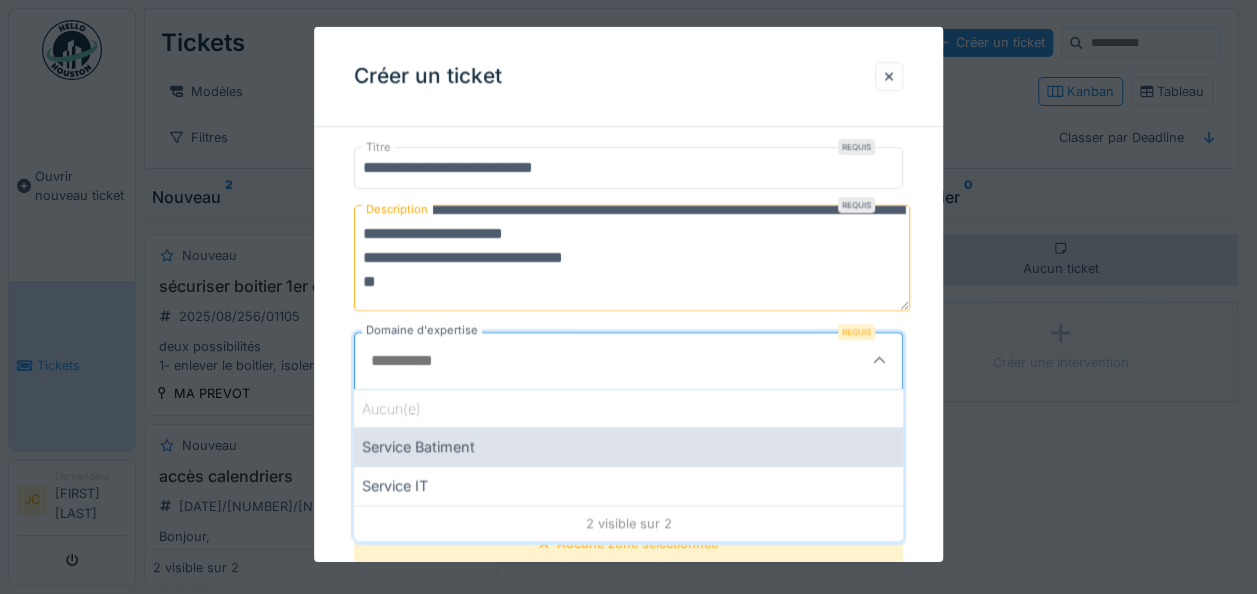 scroll, scrollTop: 200, scrollLeft: 0, axis: vertical 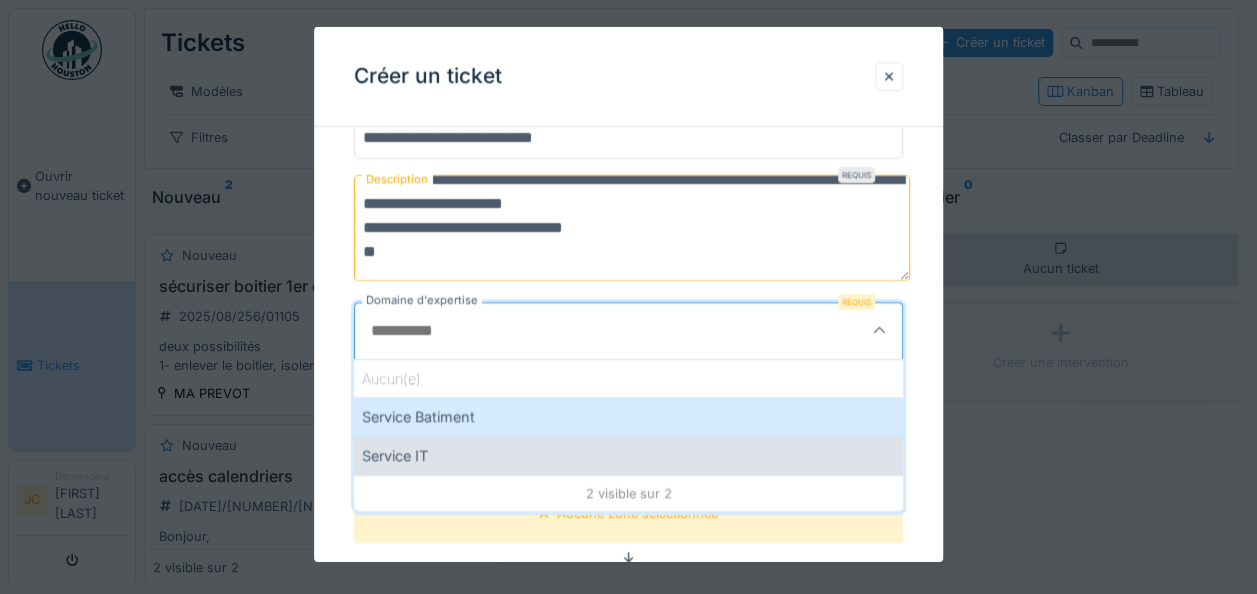click on "Service IT" at bounding box center [628, 455] 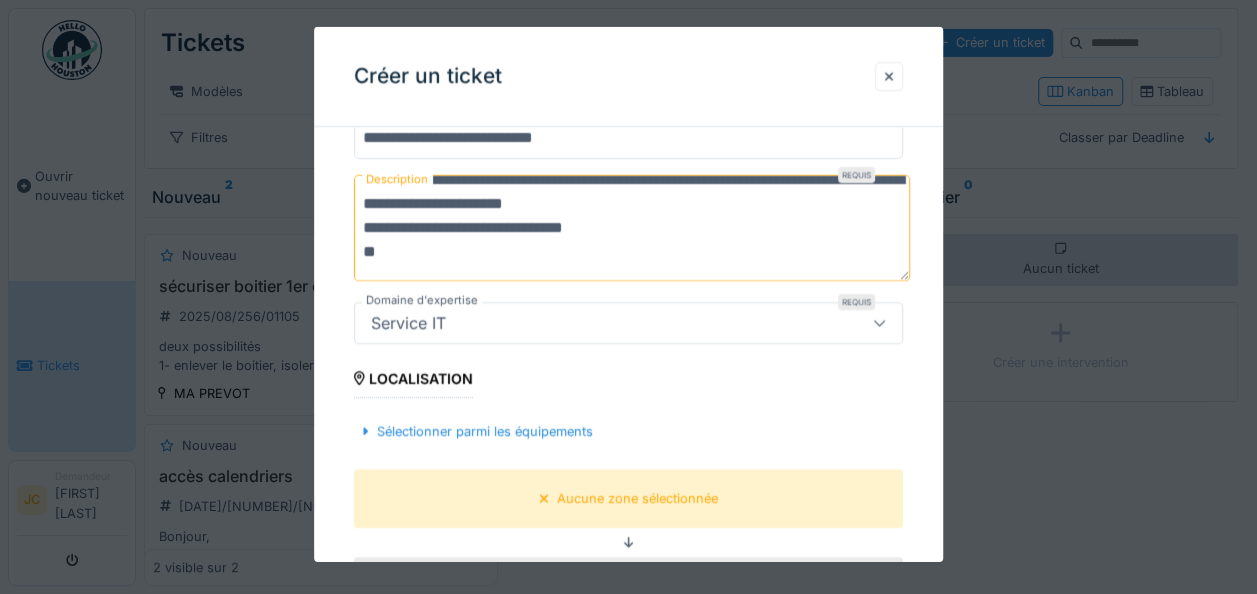 type on "***" 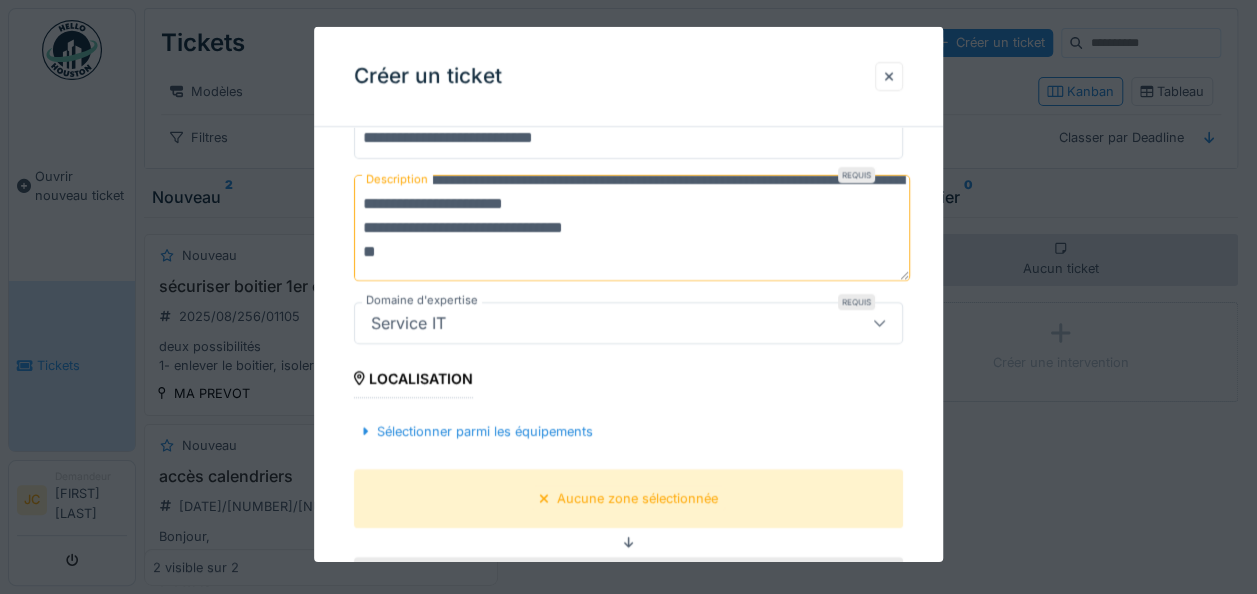 click on "**********" at bounding box center [632, 227] 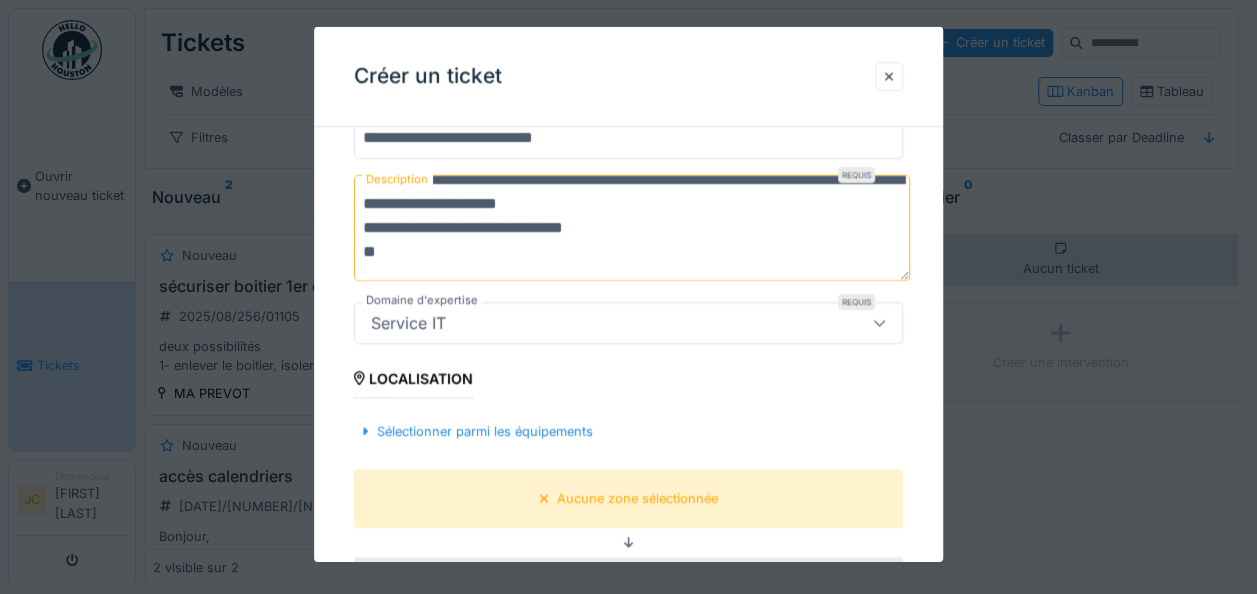click on "**********" at bounding box center (632, 227) 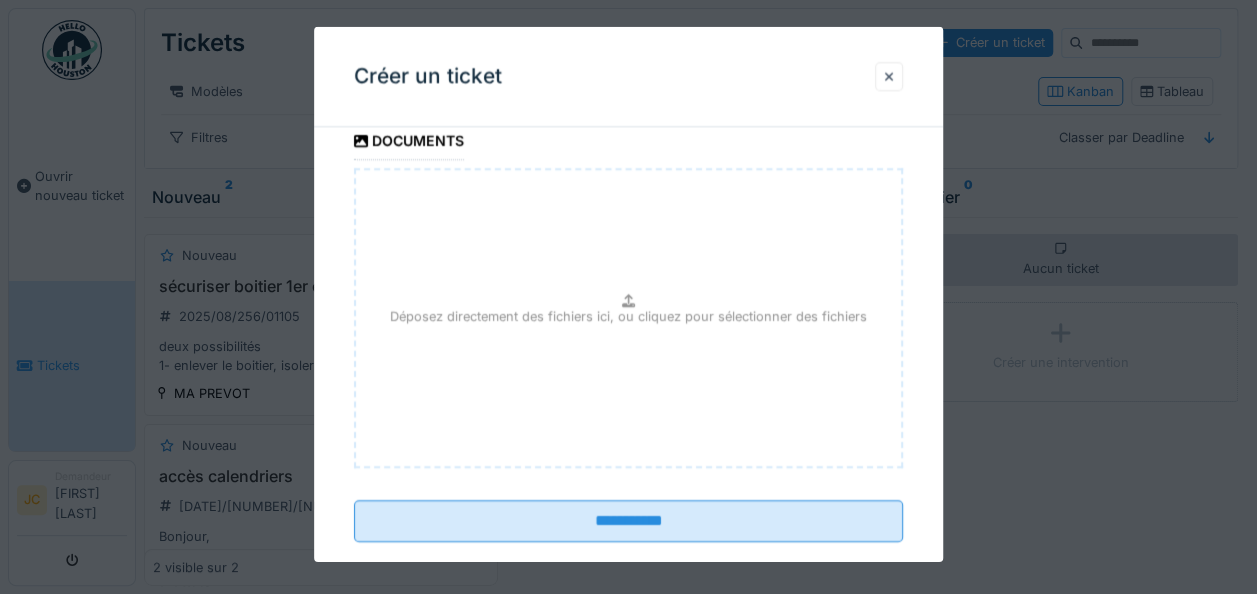 scroll, scrollTop: 740, scrollLeft: 0, axis: vertical 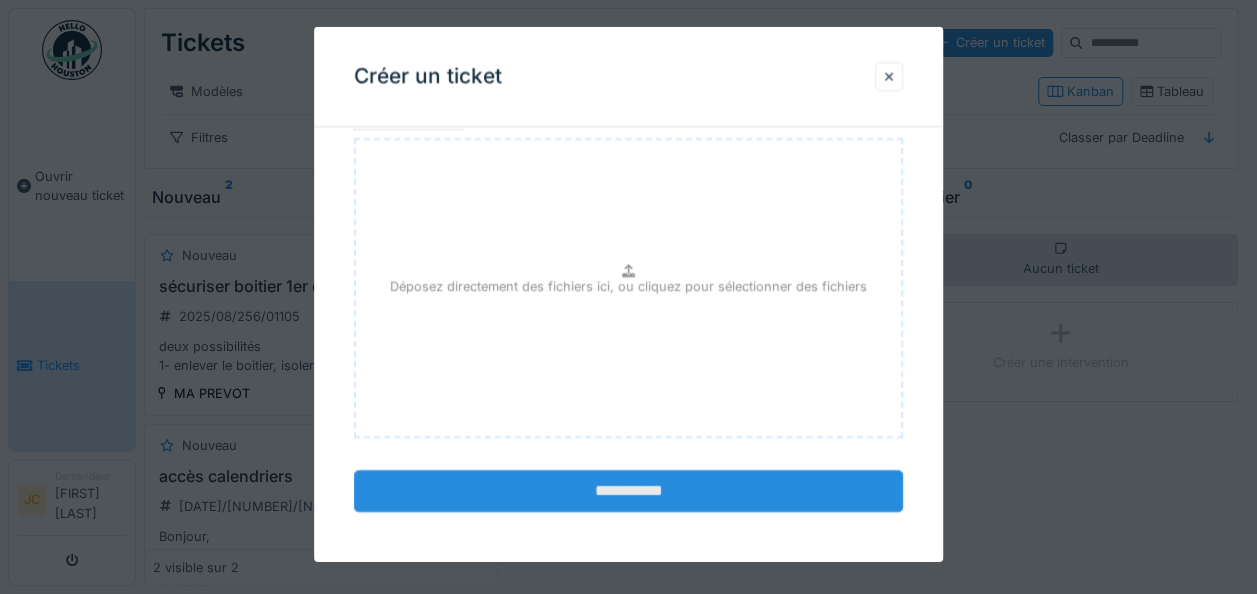 type on "**********" 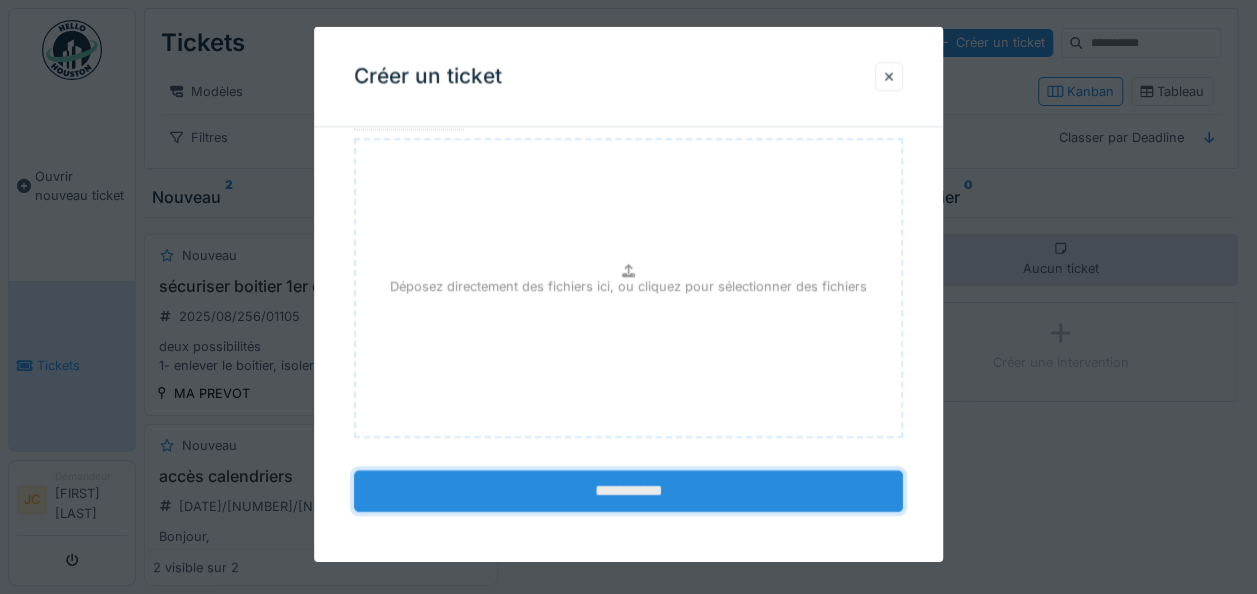 click on "**********" at bounding box center [628, 491] 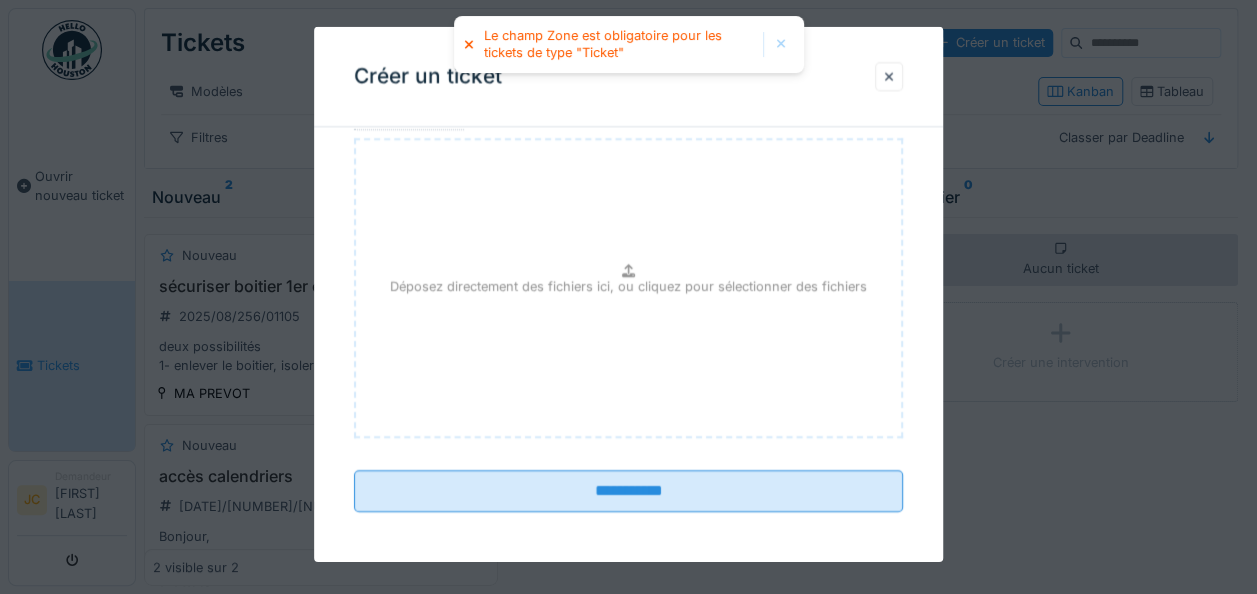 click on "Déposez directement des fichiers ici, ou cliquez pour sélectionner des fichiers" at bounding box center [628, 288] 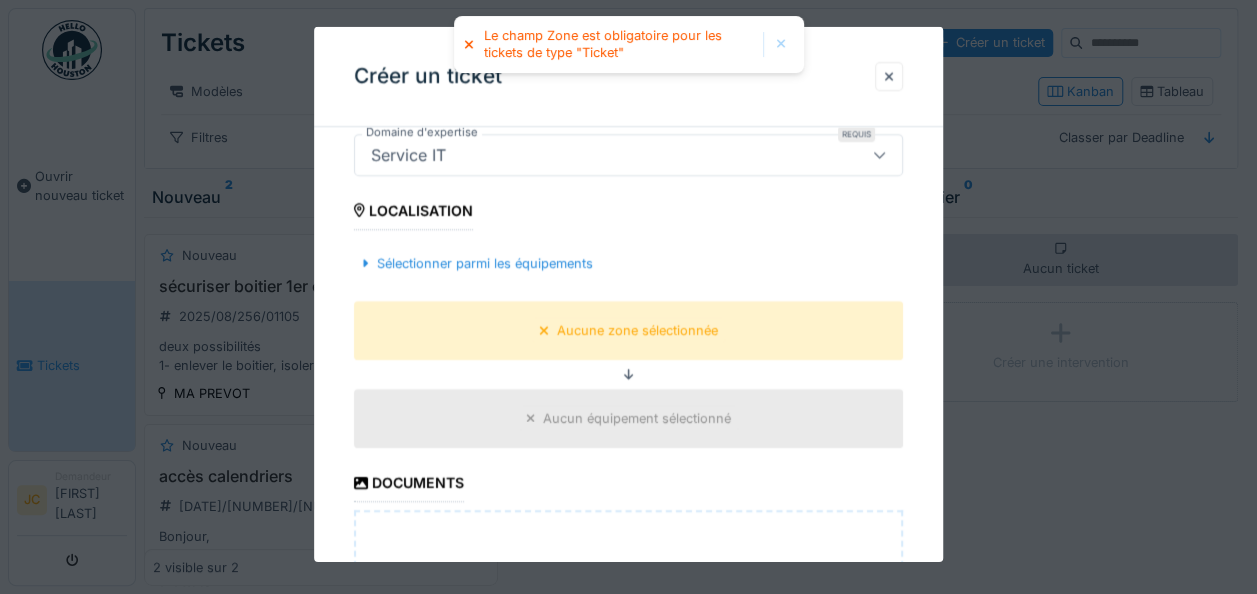 scroll, scrollTop: 340, scrollLeft: 0, axis: vertical 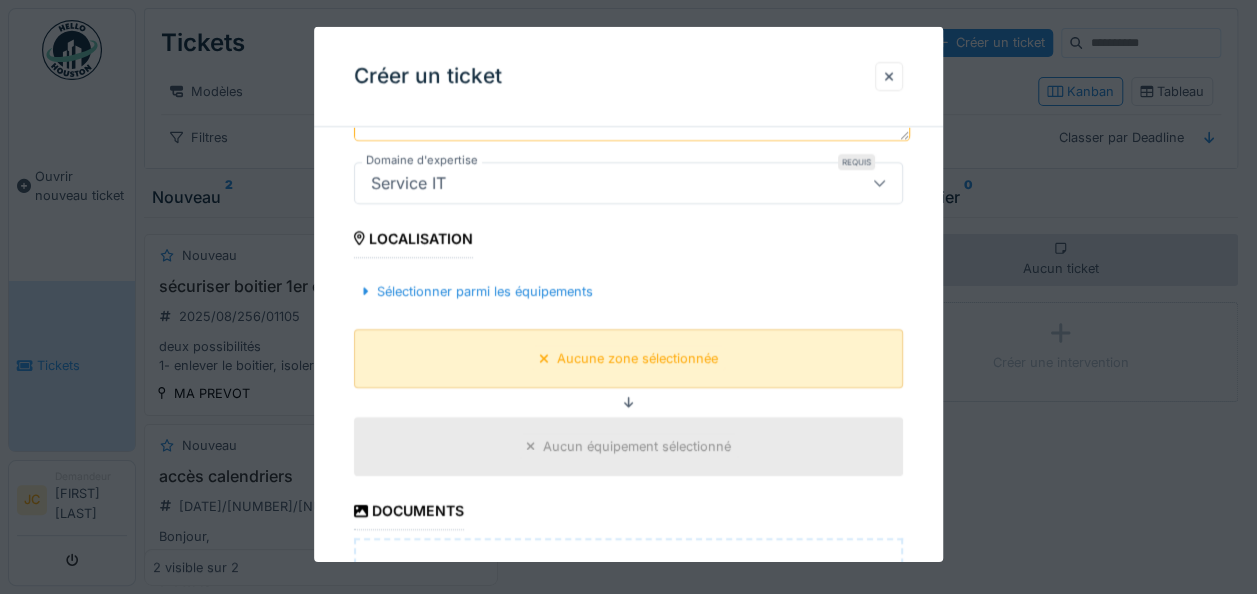 click on "Aucune zone sélectionnée" at bounding box center [637, 358] 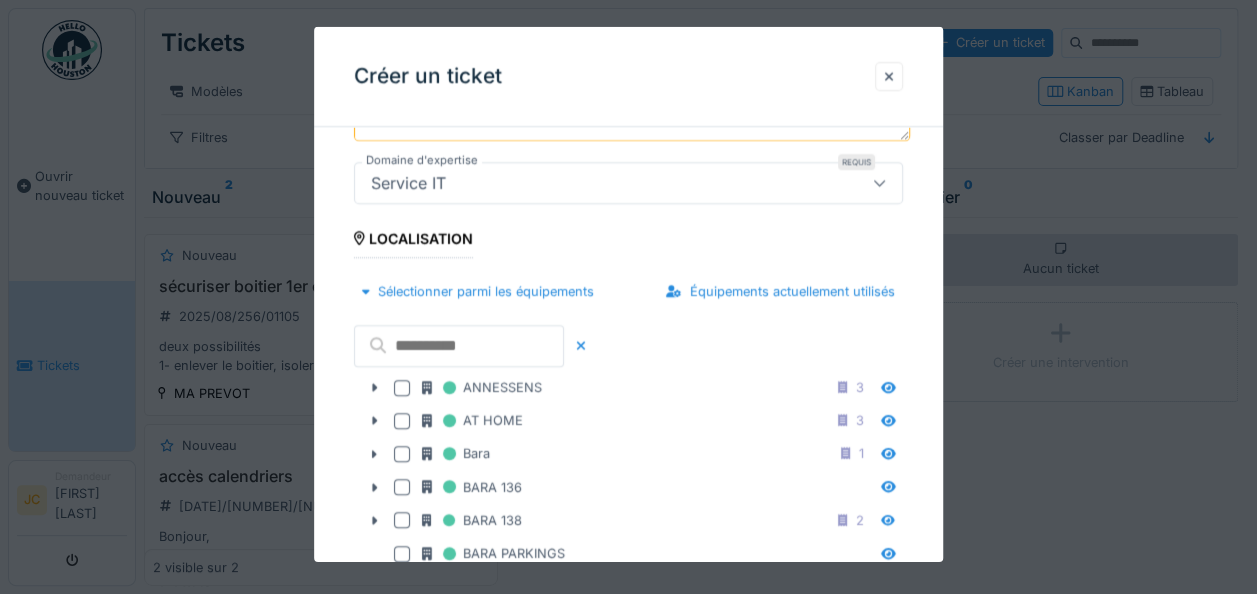 click at bounding box center (459, 346) 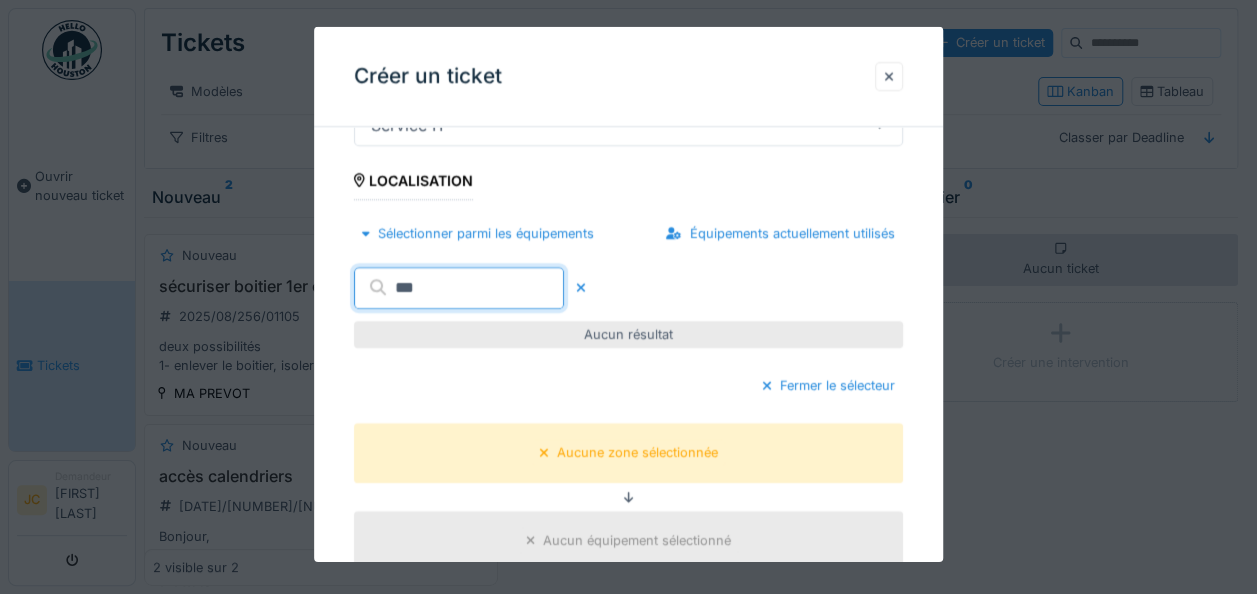 scroll, scrollTop: 440, scrollLeft: 0, axis: vertical 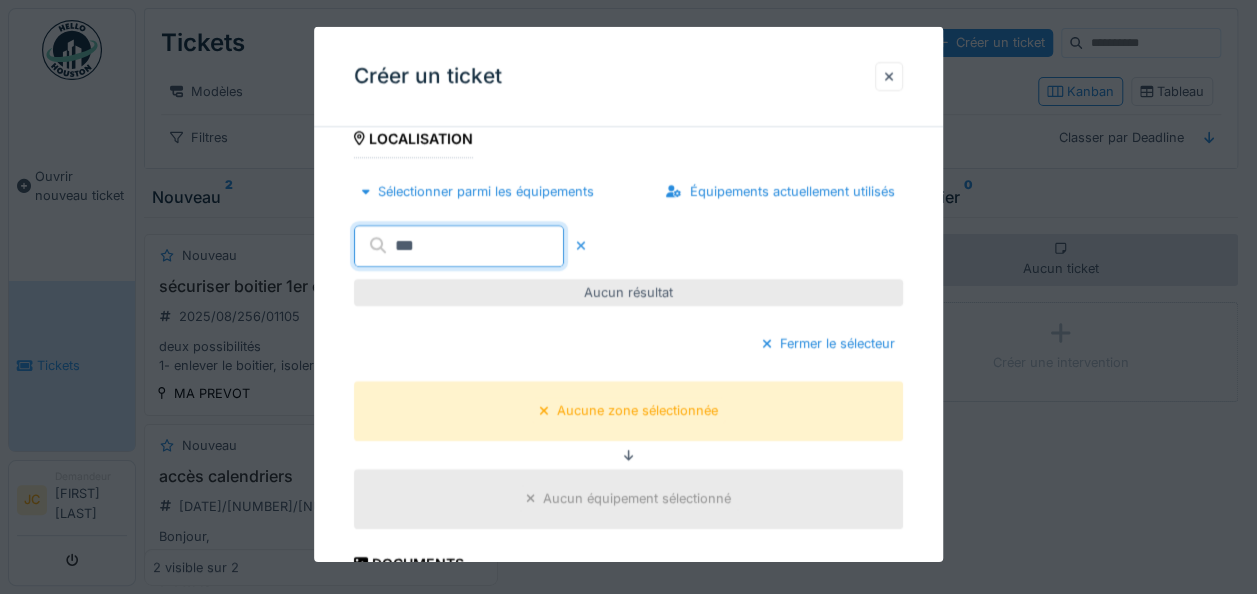type on "***" 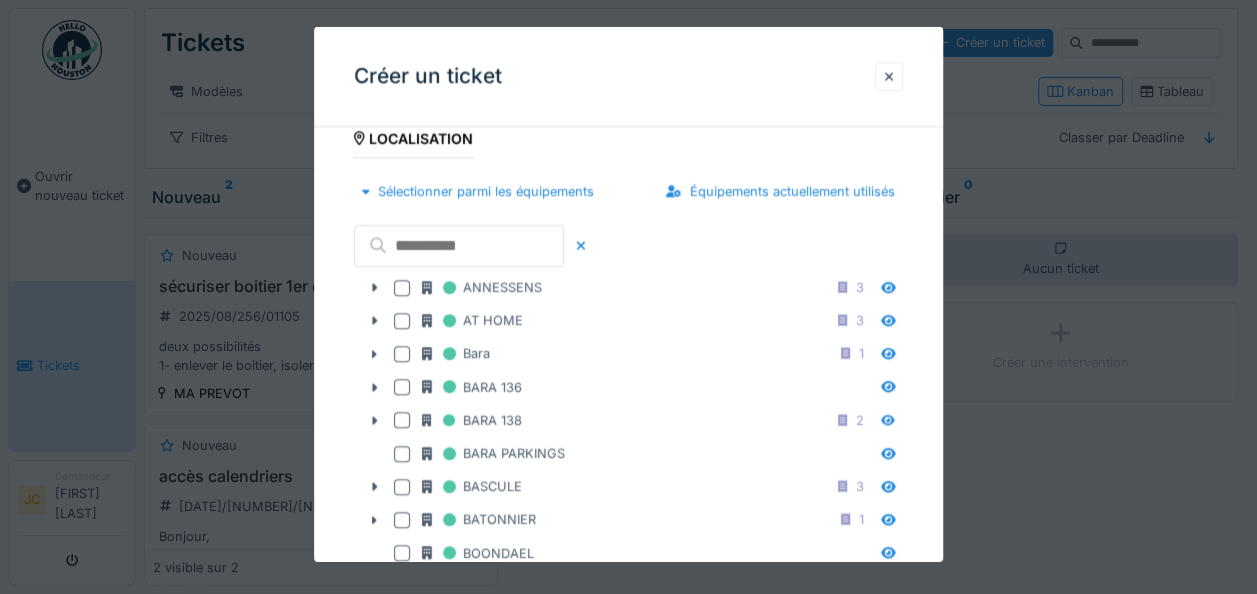 click on "BARA 136" at bounding box center (646, 386) 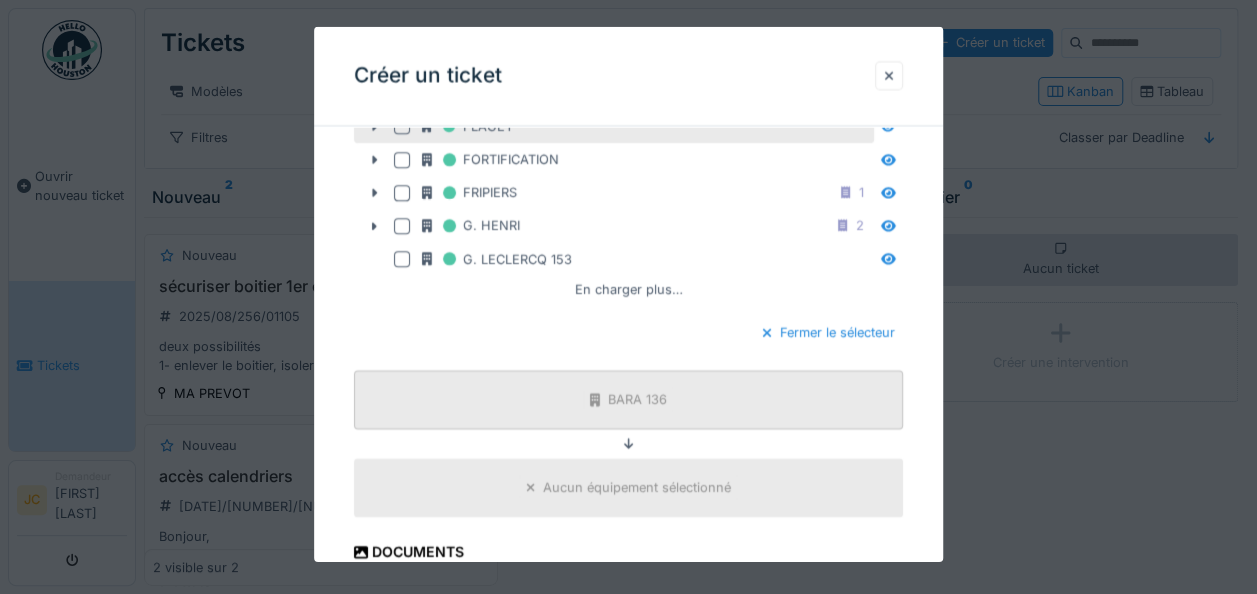 scroll, scrollTop: 1100, scrollLeft: 0, axis: vertical 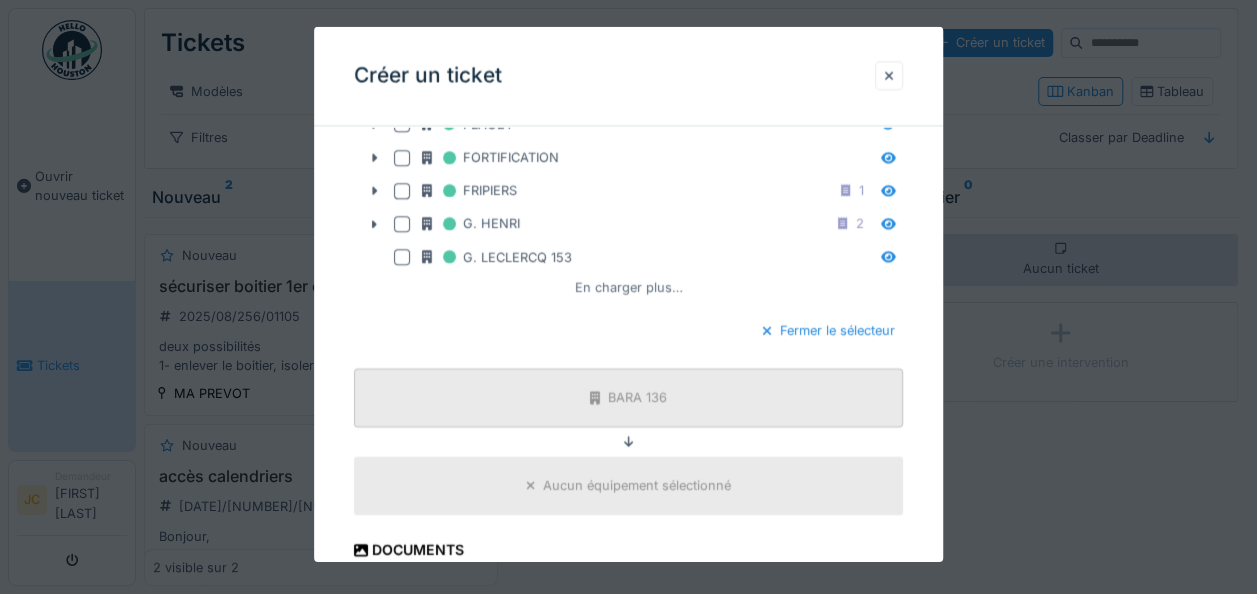 click on "En charger plus…" at bounding box center (629, 288) 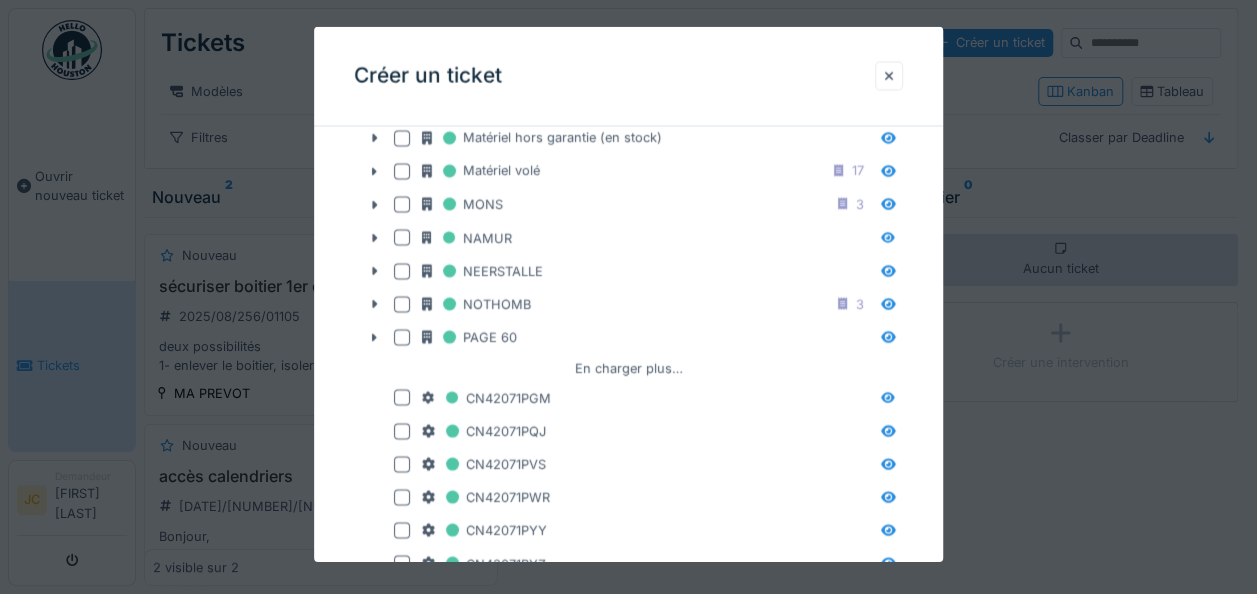 scroll, scrollTop: 1700, scrollLeft: 0, axis: vertical 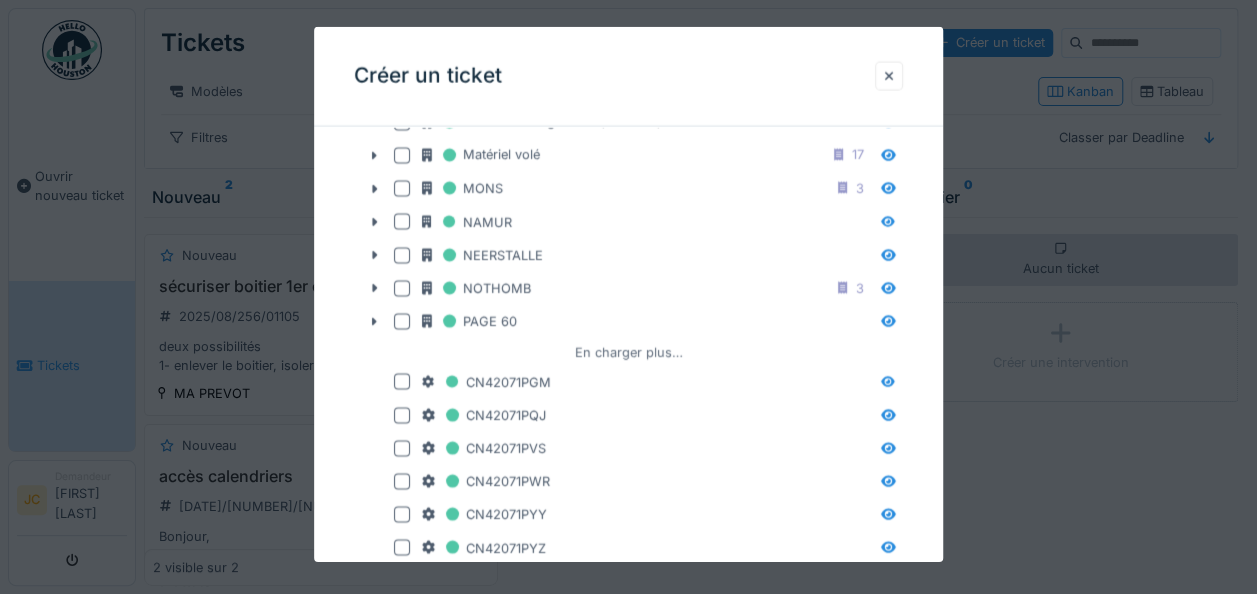 click on "En charger plus…" at bounding box center (629, 351) 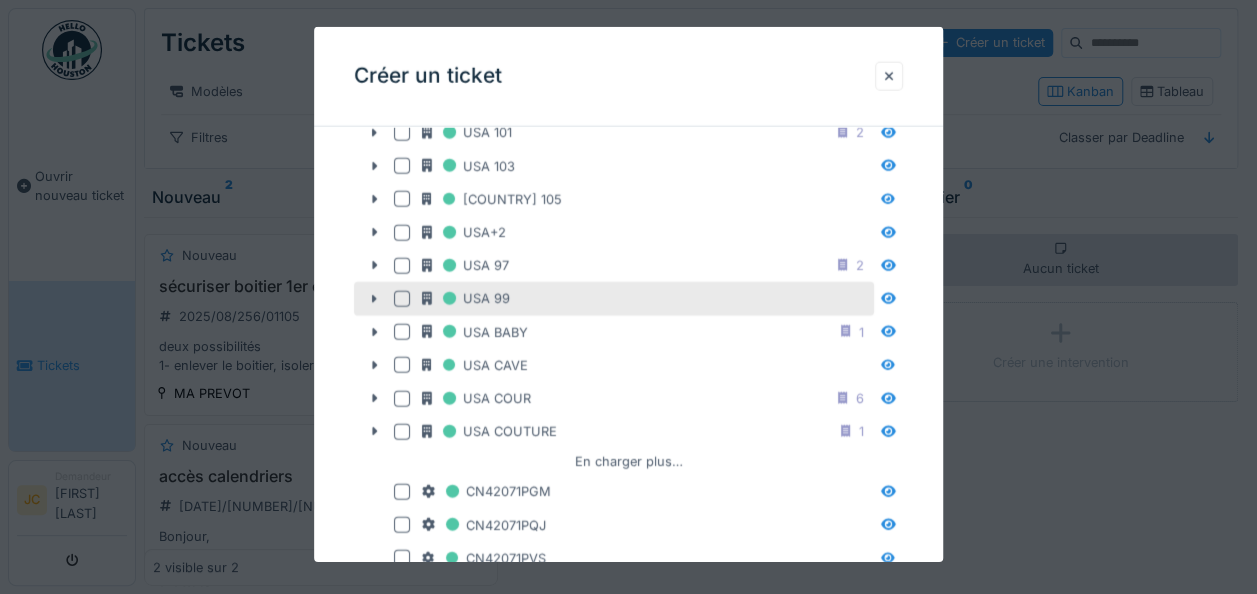 scroll, scrollTop: 2300, scrollLeft: 0, axis: vertical 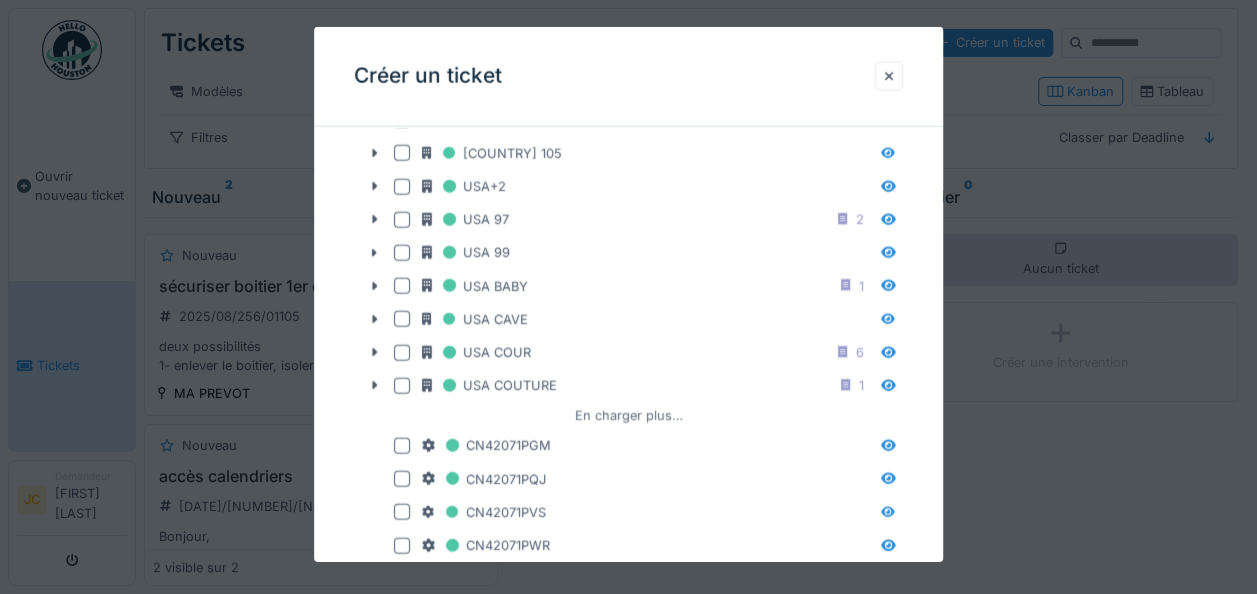 click on "En charger plus…" at bounding box center (629, 415) 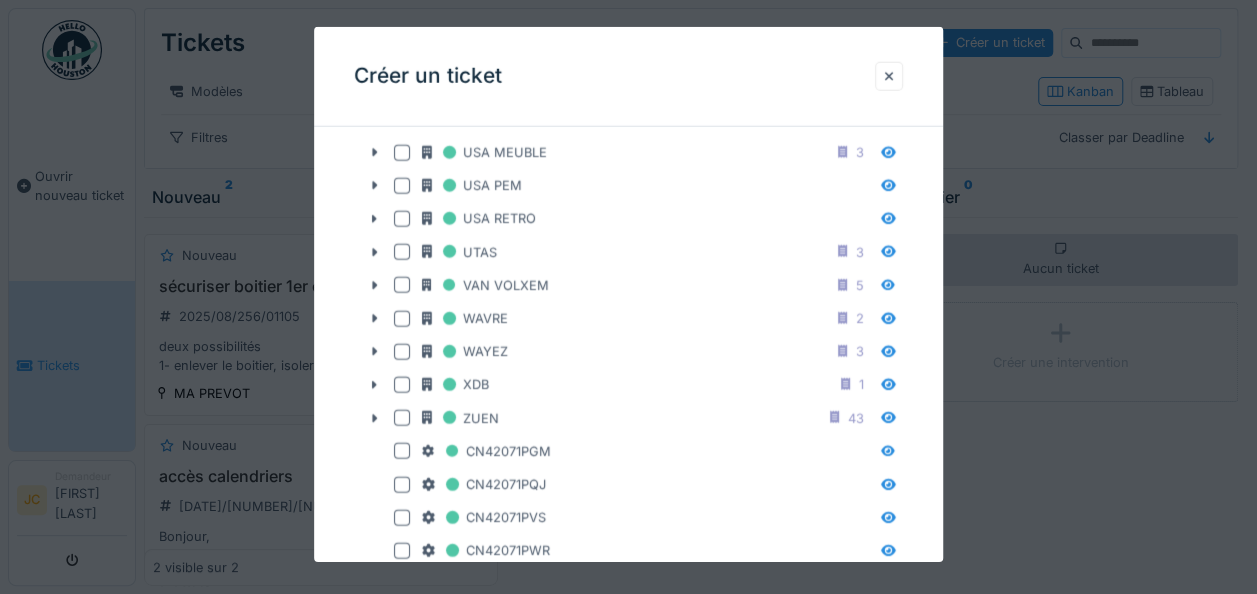 scroll, scrollTop: 2700, scrollLeft: 0, axis: vertical 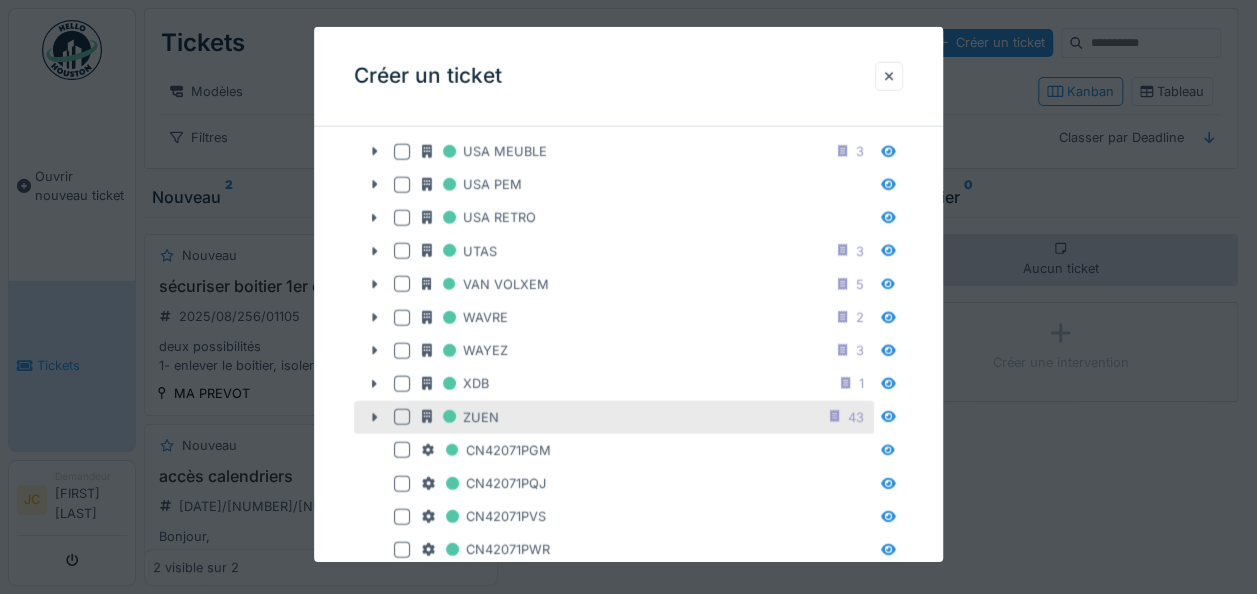 click on "ZUEN 43" at bounding box center (646, 416) 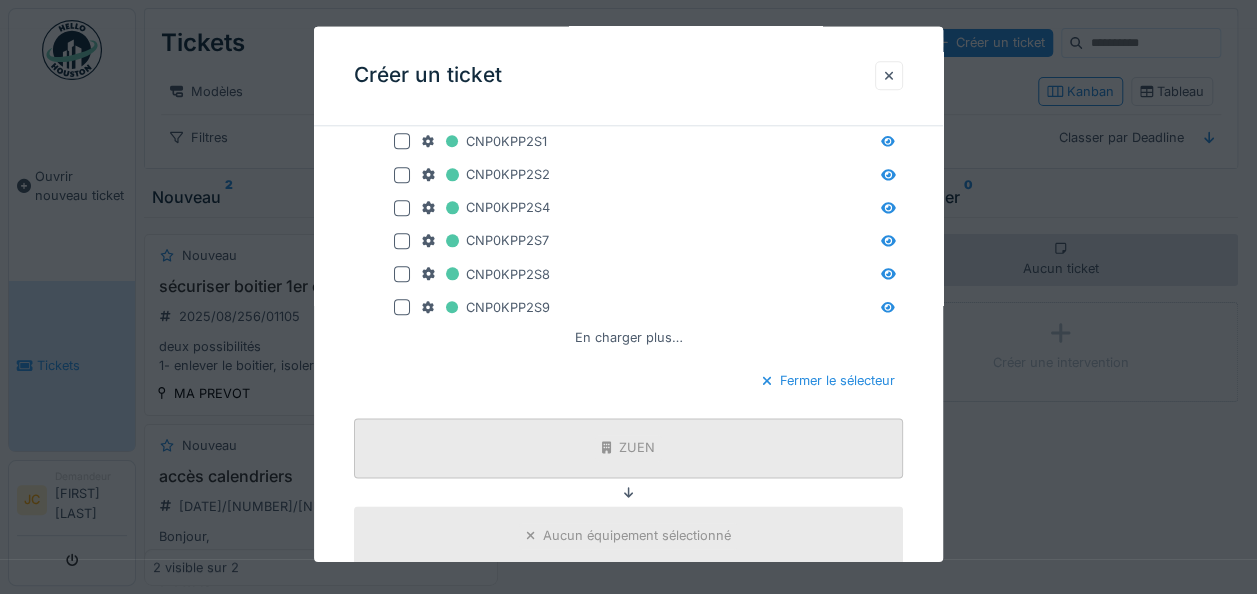 scroll, scrollTop: 5200, scrollLeft: 0, axis: vertical 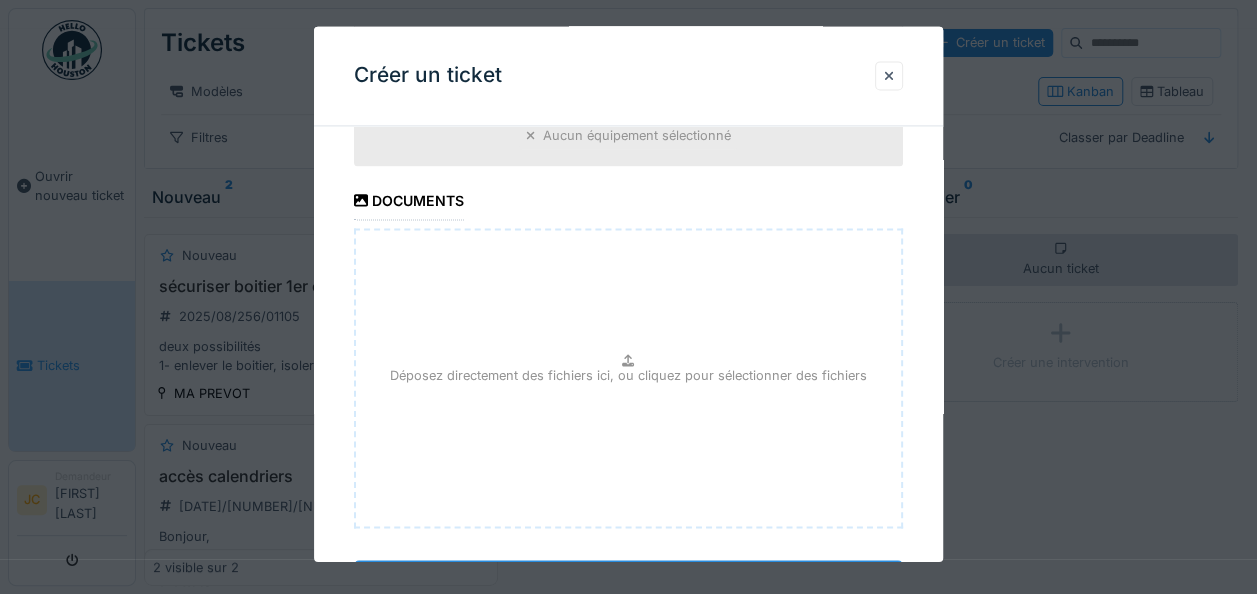 click on "**********" at bounding box center (628, 581) 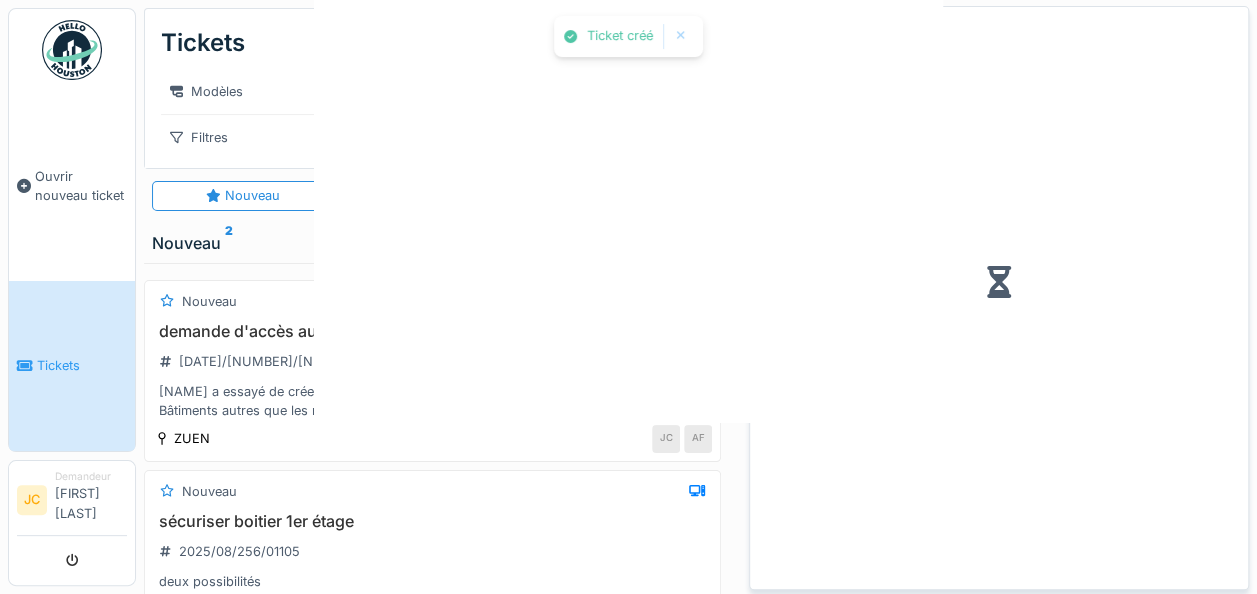 scroll, scrollTop: 0, scrollLeft: 0, axis: both 